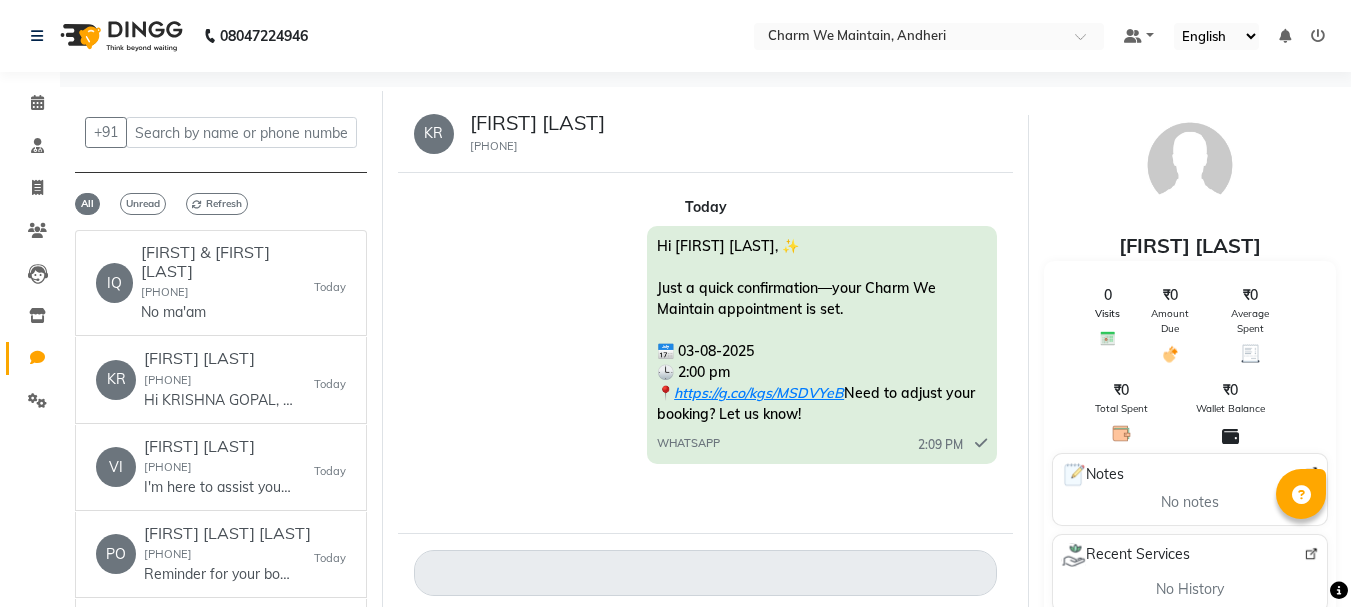 scroll, scrollTop: 15, scrollLeft: 0, axis: vertical 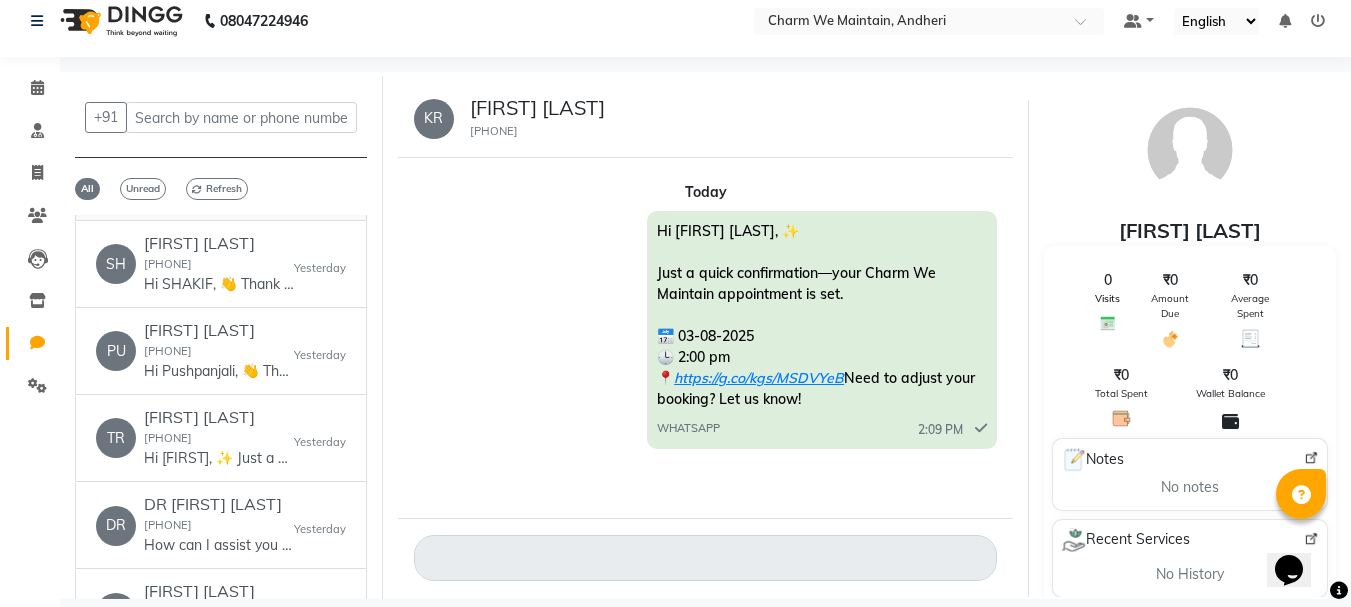 click on "You're welcome! How can I assist you with your appointment today? Would you like to book, view, or cancel an appointment?" 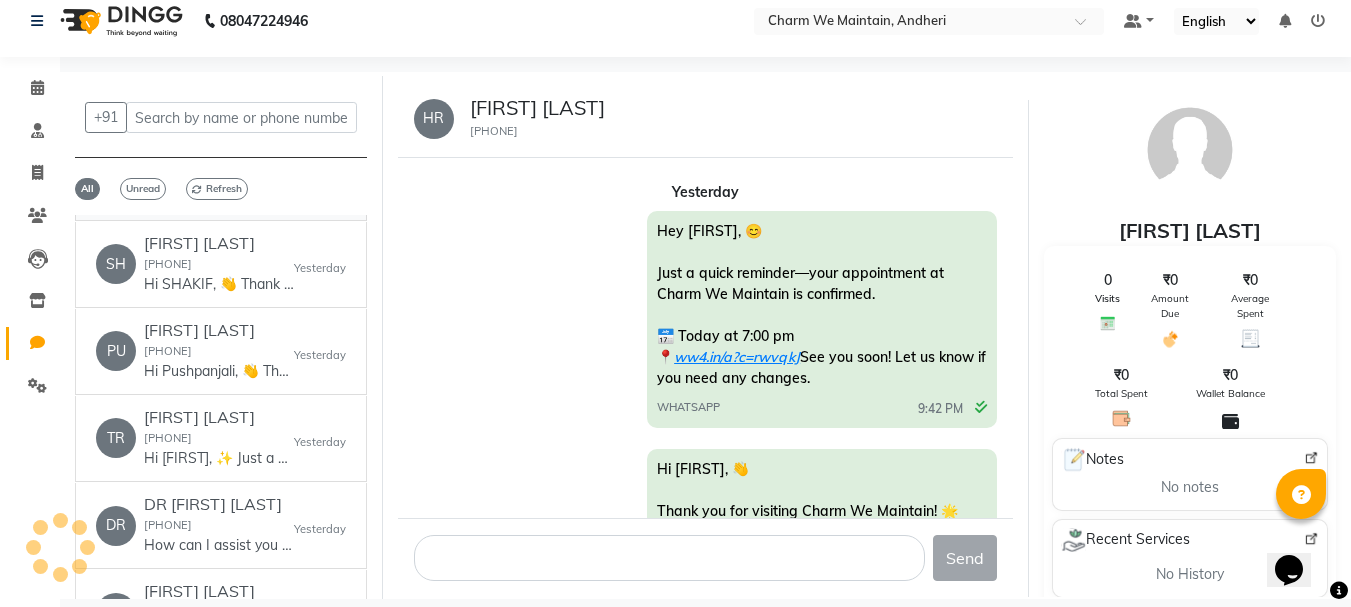 scroll, scrollTop: 439, scrollLeft: 0, axis: vertical 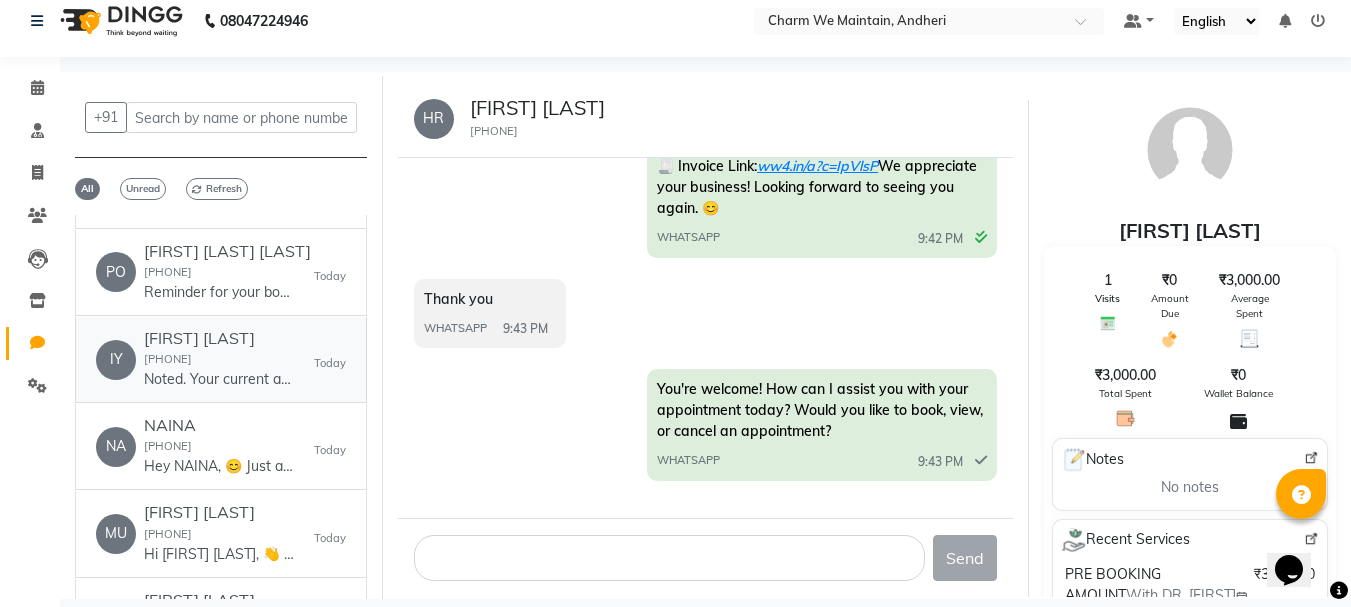 click on "Hi [FIRST] [LAST]  [PHONE]  Noted. Your current appointment will remain as scheduled. If you need any further assistance or wish to make changes, please let me know. Safe travels!" 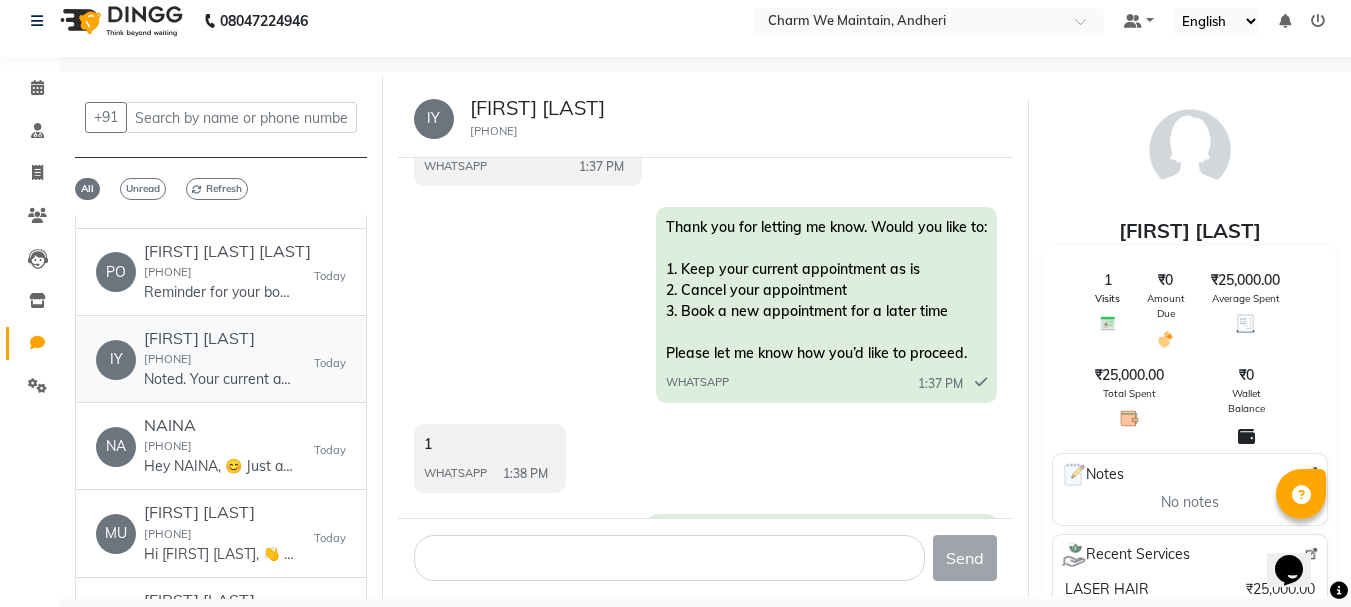 scroll, scrollTop: 333, scrollLeft: 0, axis: vertical 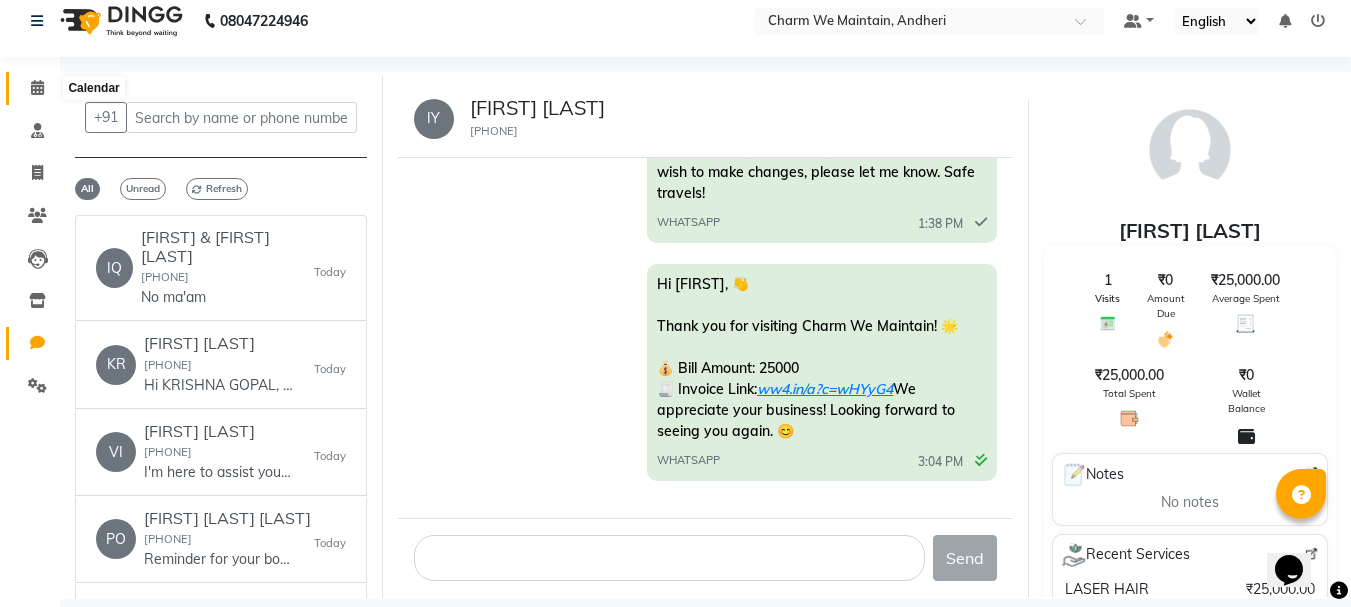 click 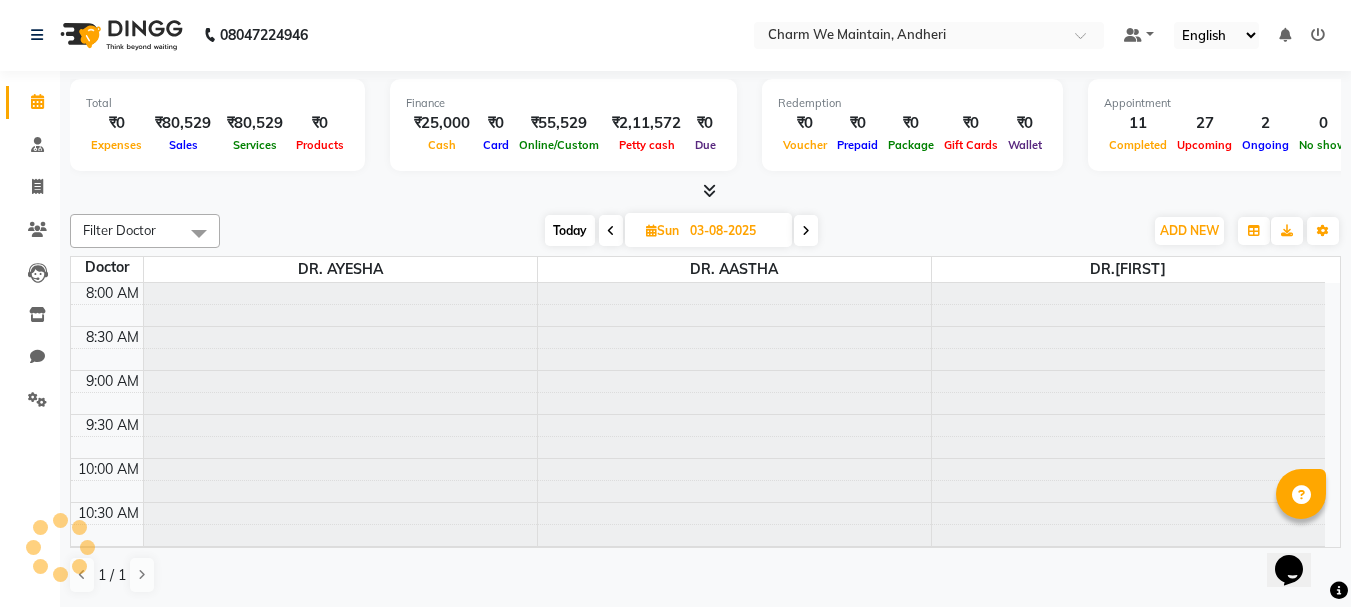 scroll, scrollTop: 0, scrollLeft: 0, axis: both 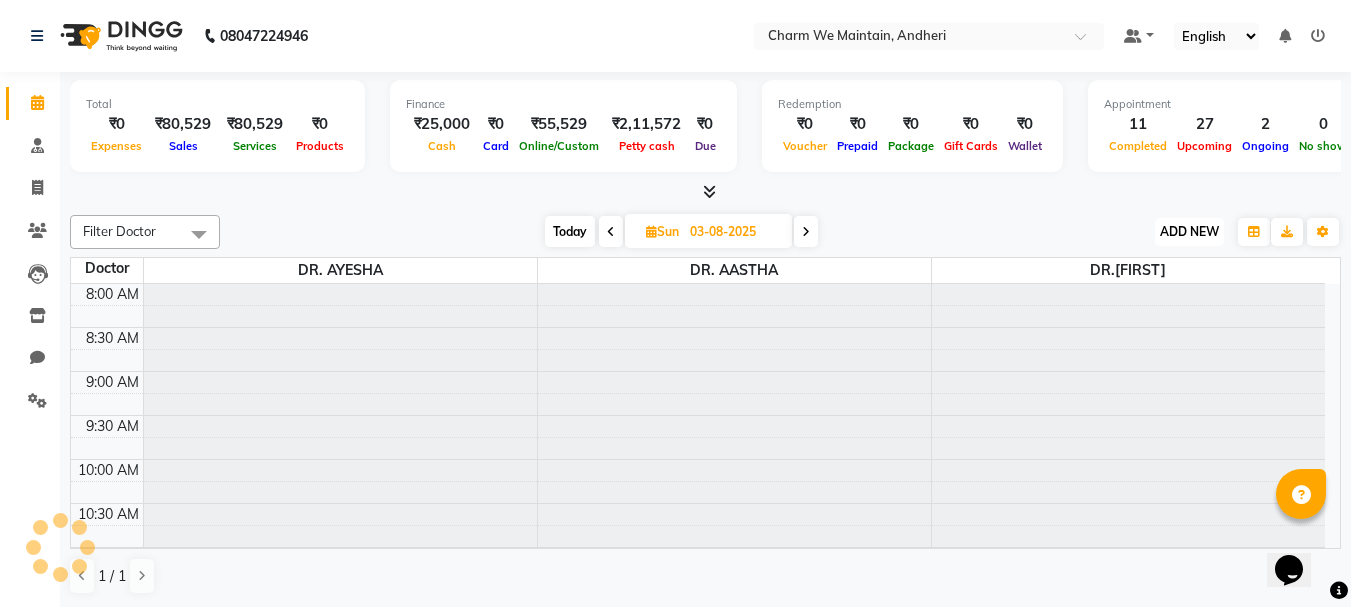 click on "ADD NEW" at bounding box center (1189, 231) 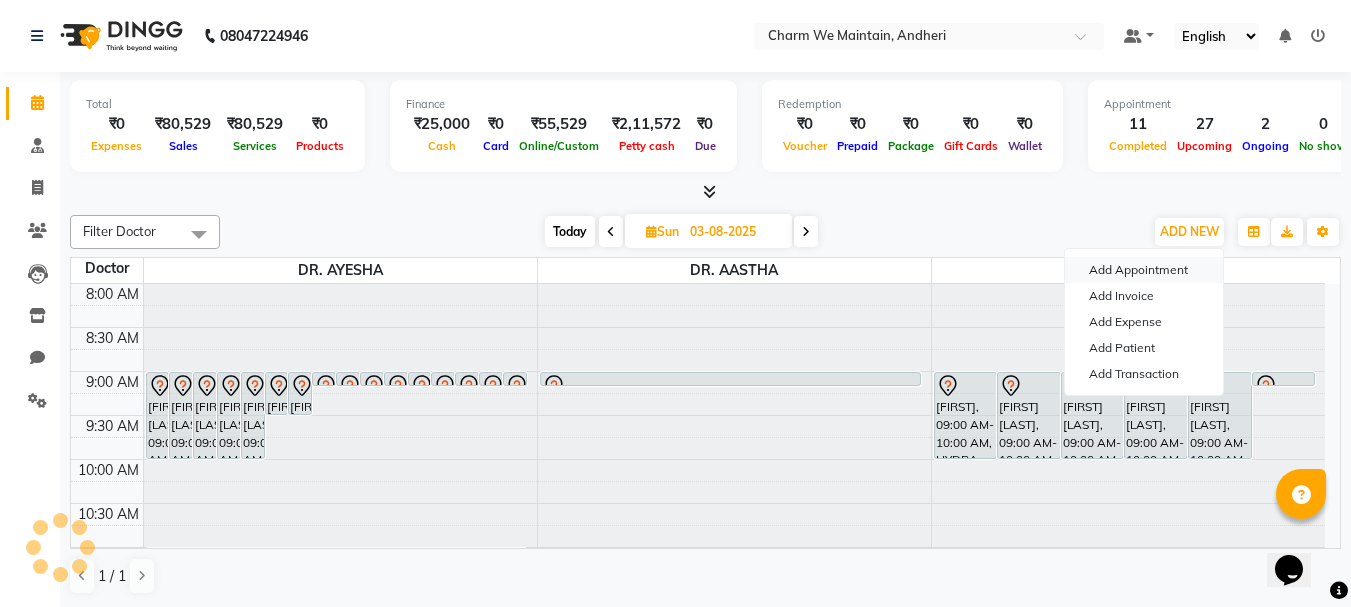 click on "Add Appointment" at bounding box center (1144, 270) 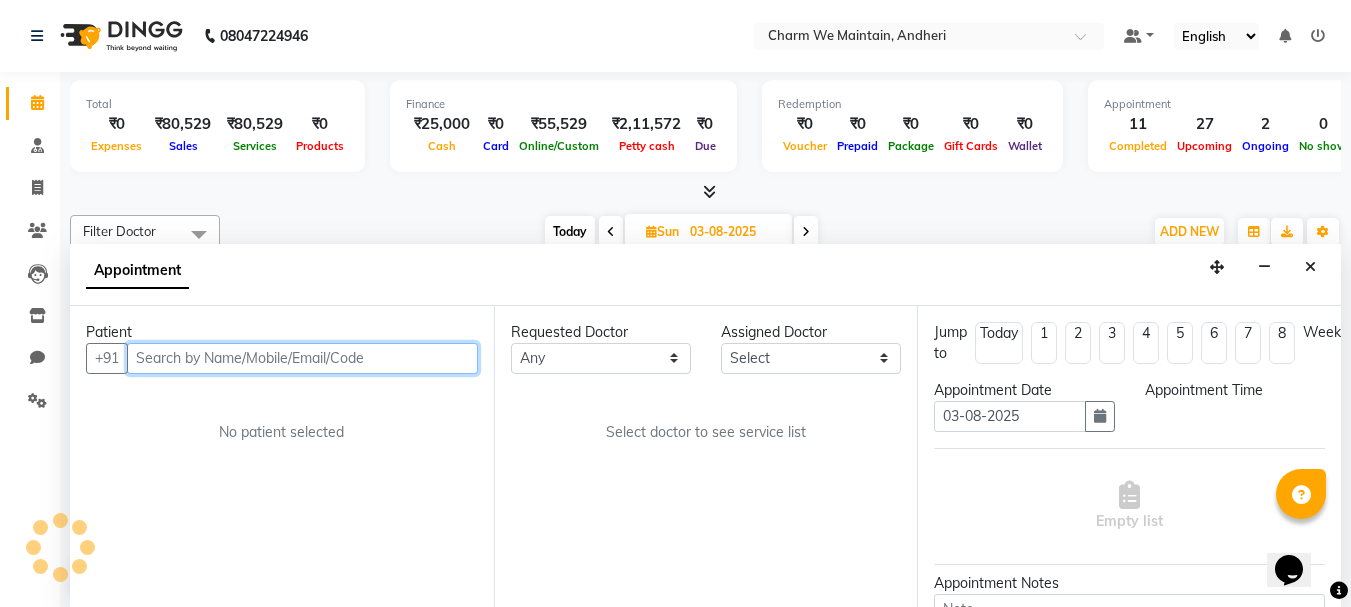 scroll, scrollTop: 1, scrollLeft: 0, axis: vertical 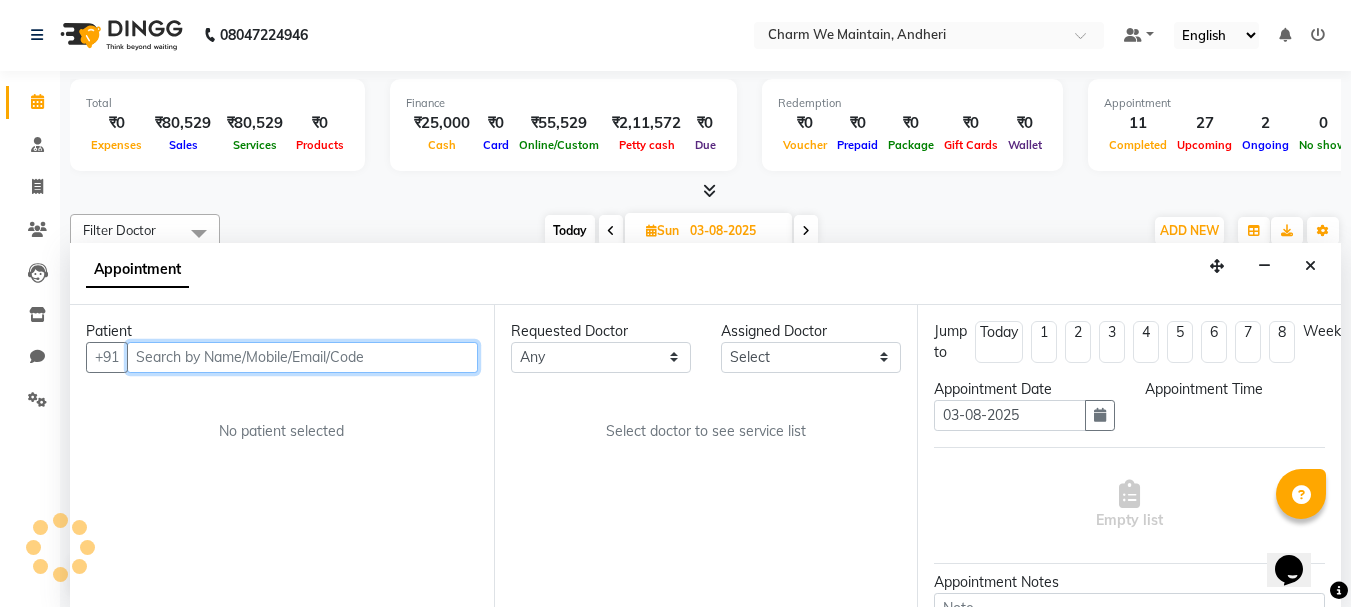 select on "540" 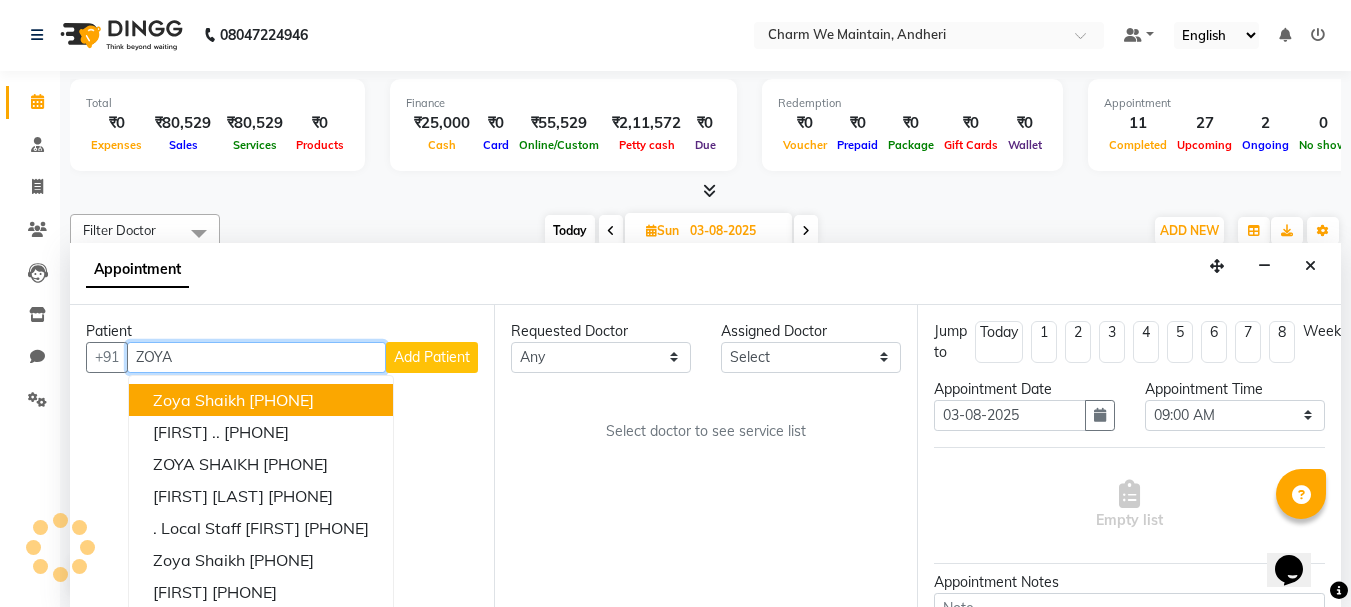 type on "ZOYA" 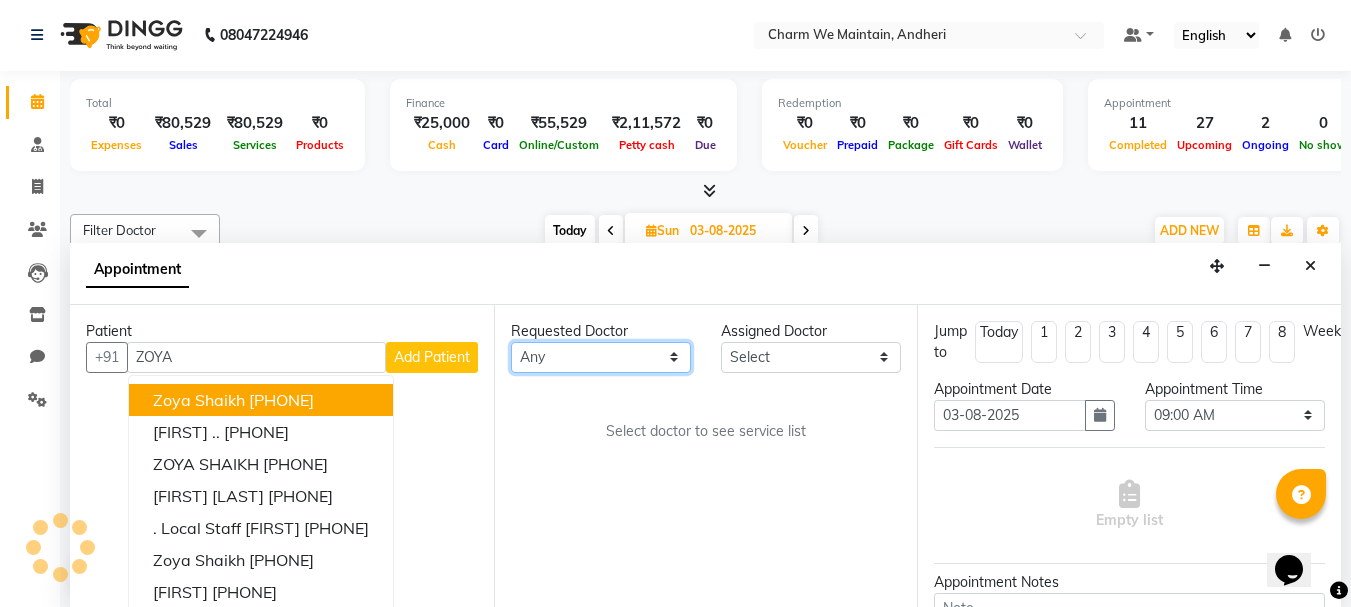 click on "Any DR. AASTHA DR. AYESHA DR. HIRALBEN" at bounding box center [601, 357] 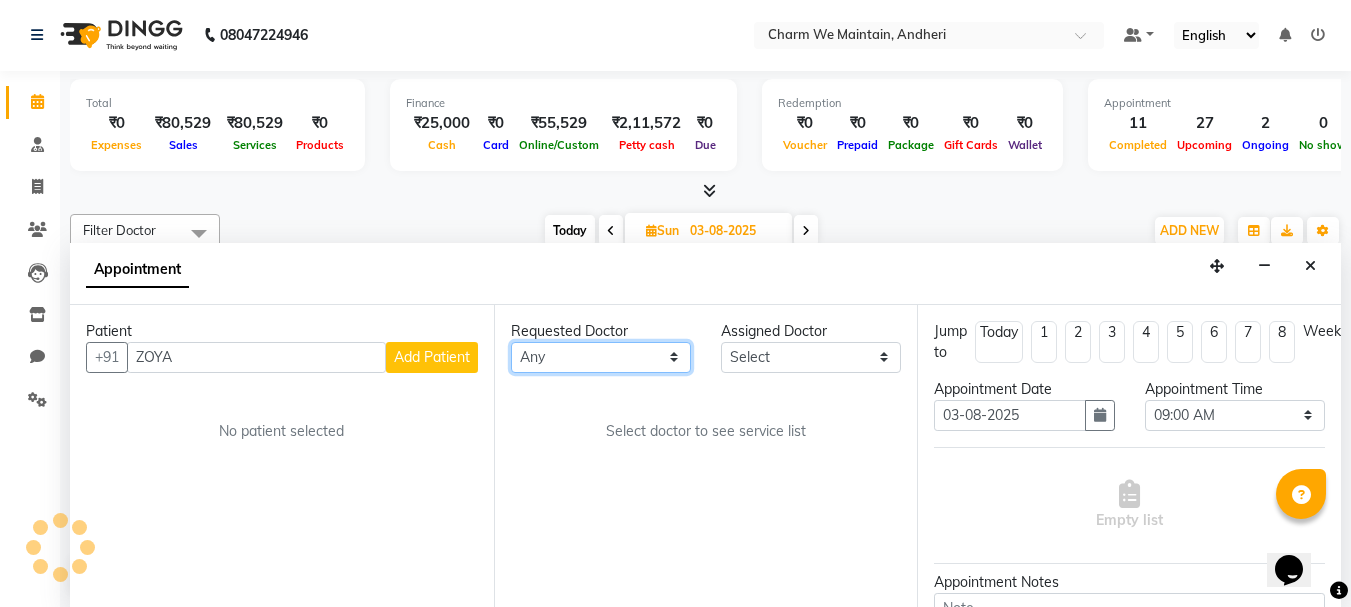 select on "86210" 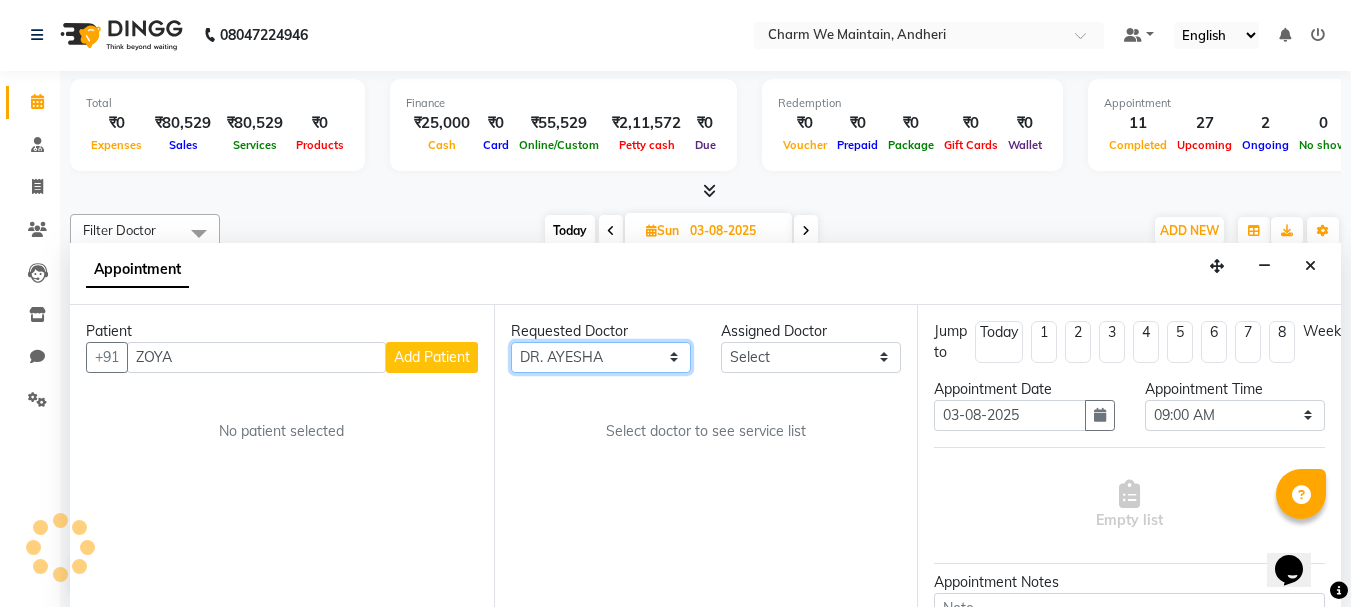 click on "Any DR. AASTHA DR. AYESHA DR. HIRALBEN" at bounding box center (601, 357) 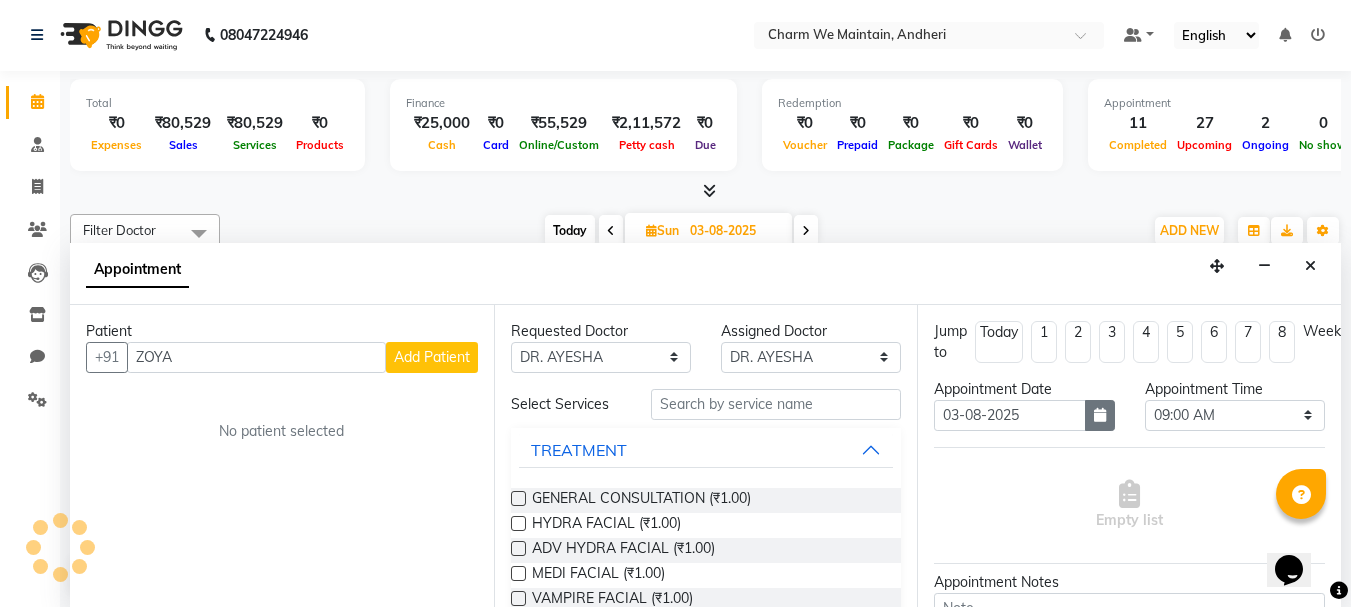 click at bounding box center [1100, 415] 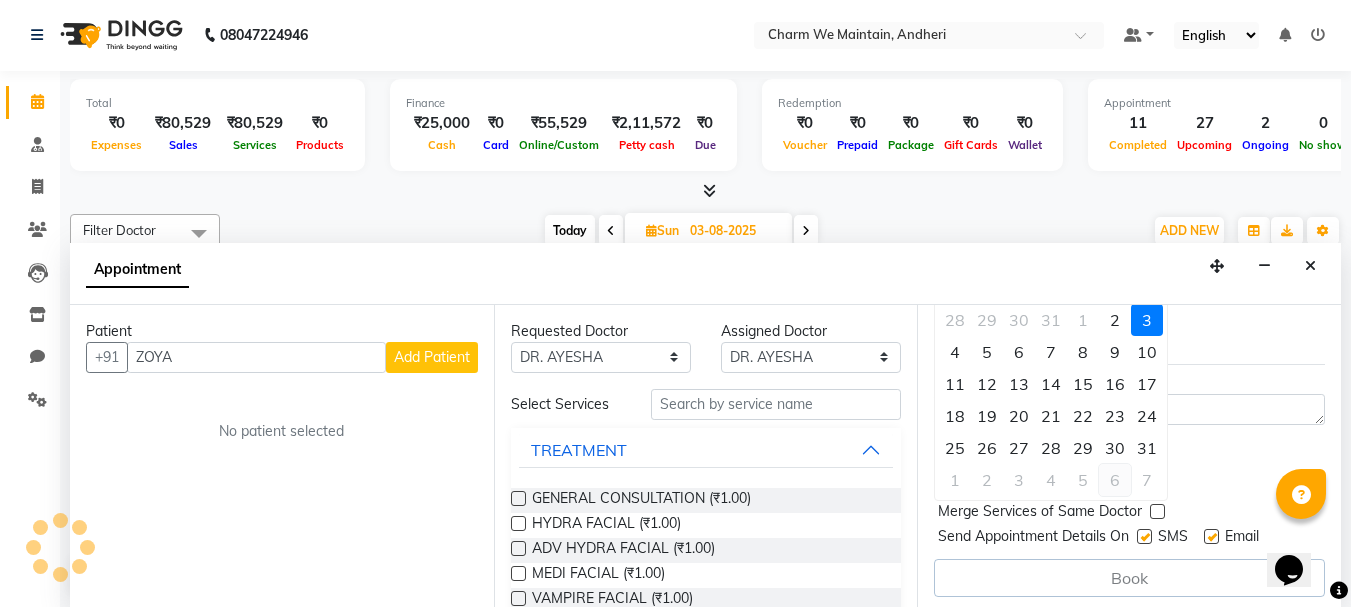 scroll, scrollTop: 200, scrollLeft: 0, axis: vertical 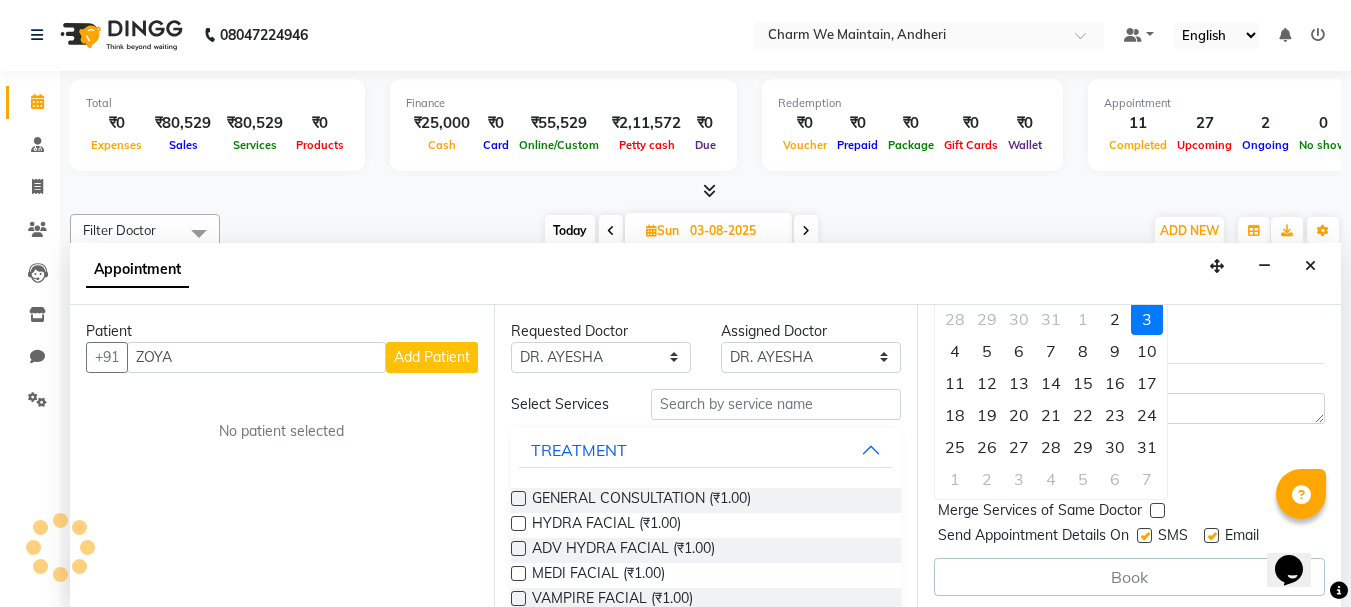 drag, startPoint x: 950, startPoint y: 384, endPoint x: 1115, endPoint y: 405, distance: 166.331 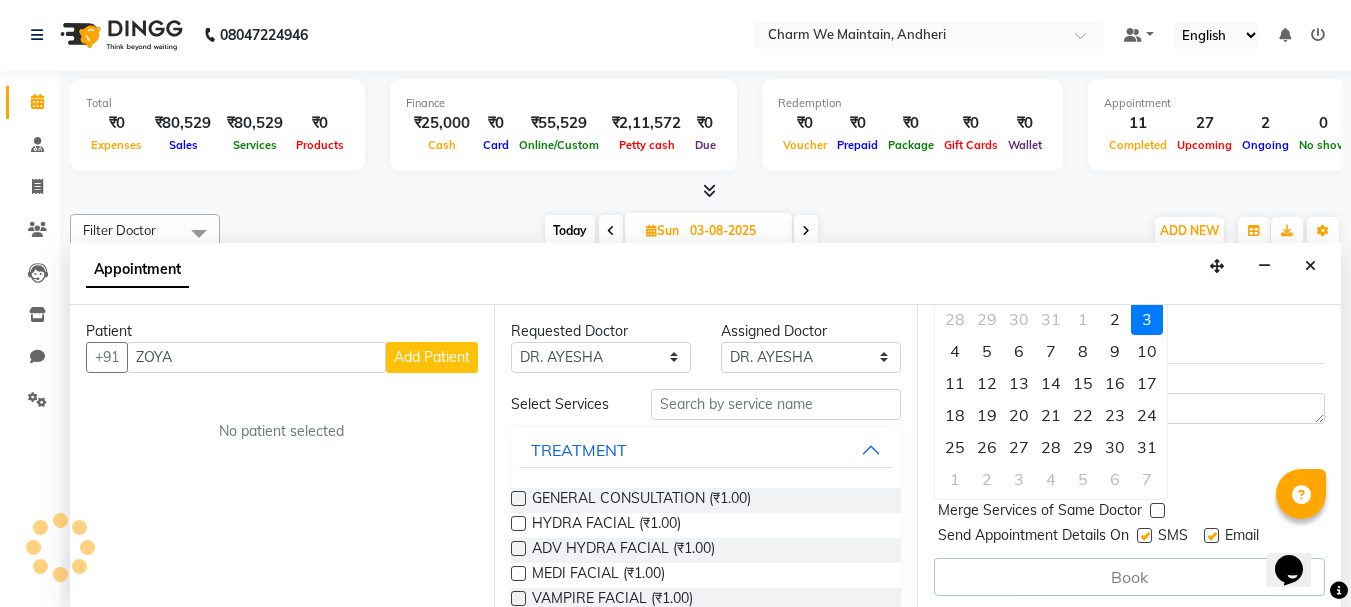 click on "11" at bounding box center [955, 383] 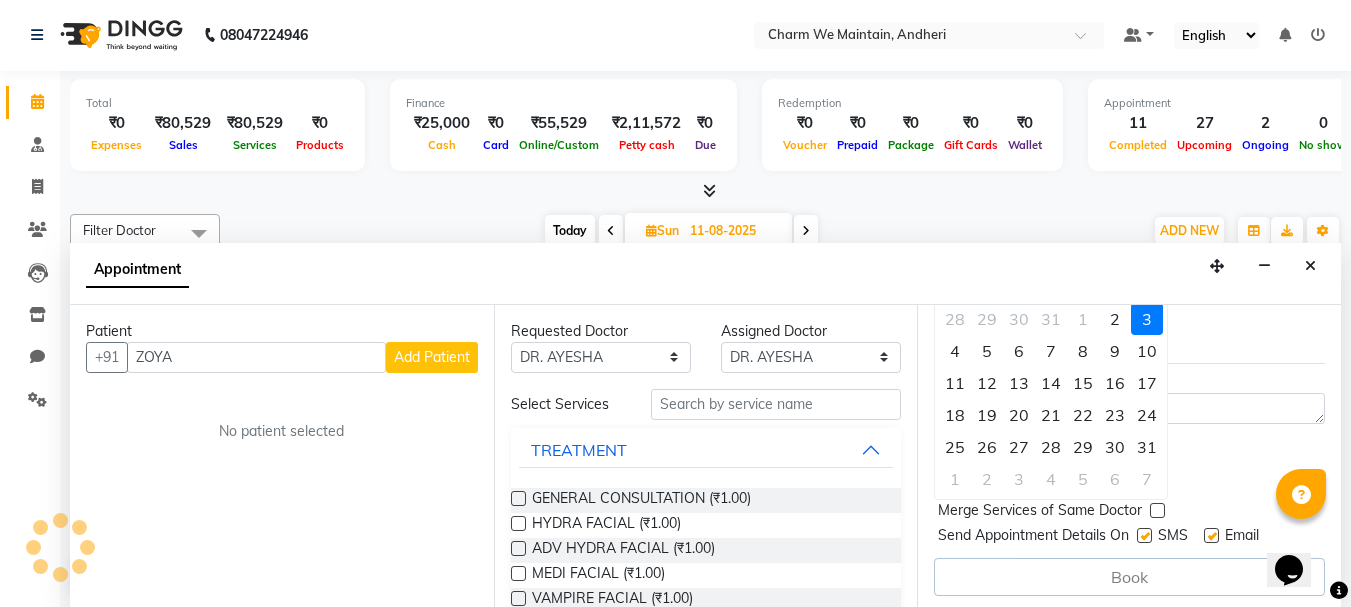 scroll, scrollTop: 0, scrollLeft: 0, axis: both 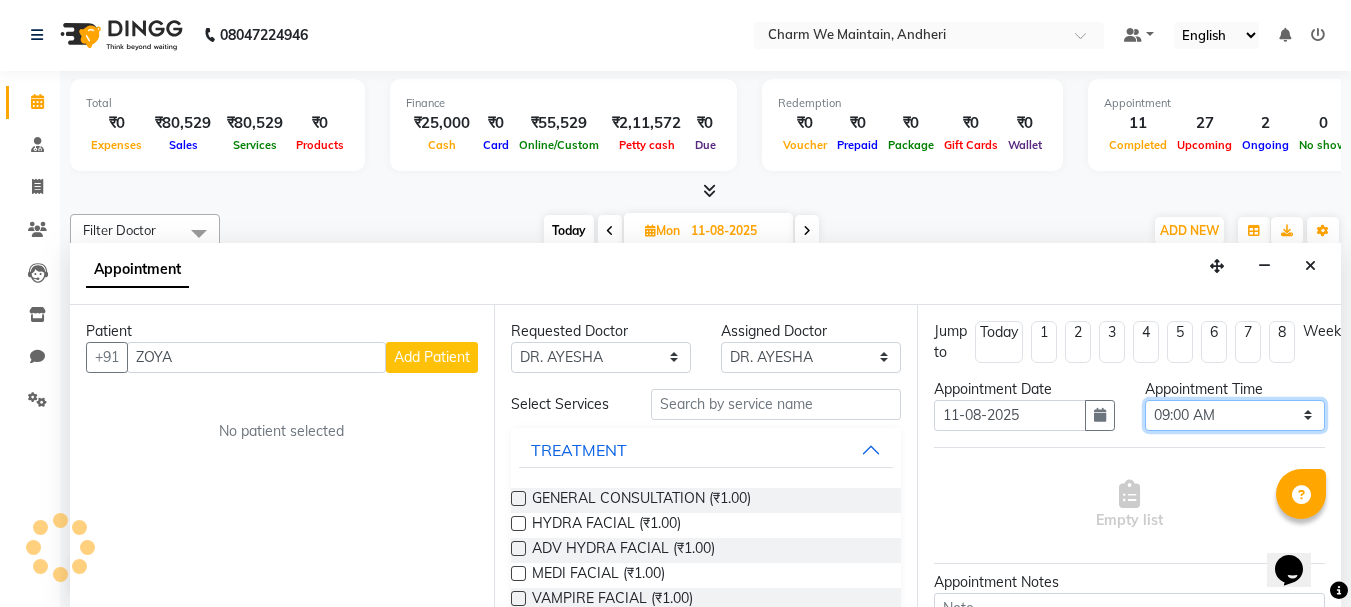 click on "Select 09:00 AM 09:15 AM 09:30 AM 09:45 AM 10:00 AM 10:15 AM 10:30 AM 10:45 AM 11:00 AM 11:15 AM 11:30 AM 11:45 AM 12:00 PM 12:15 PM 12:30 PM 12:45 PM 01:00 PM 01:15 PM 01:30 PM 01:45 PM 02:00 PM 02:15 PM 02:30 PM 02:45 PM 03:00 PM 03:15 PM 03:30 PM 03:45 PM 04:00 PM 04:15 PM 04:30 PM 04:45 PM 05:00 PM 05:15 PM 05:30 PM 05:45 PM 06:00 PM 06:15 PM 06:30 PM 06:45 PM 07:00 PM 07:15 PM 07:30 PM 07:45 PM 08:00 PM 08:15 PM 08:30 PM 08:45 PM 09:00 PM 09:15 PM 09:30 PM 09:45 PM 10:00 PM" at bounding box center (1235, 415) 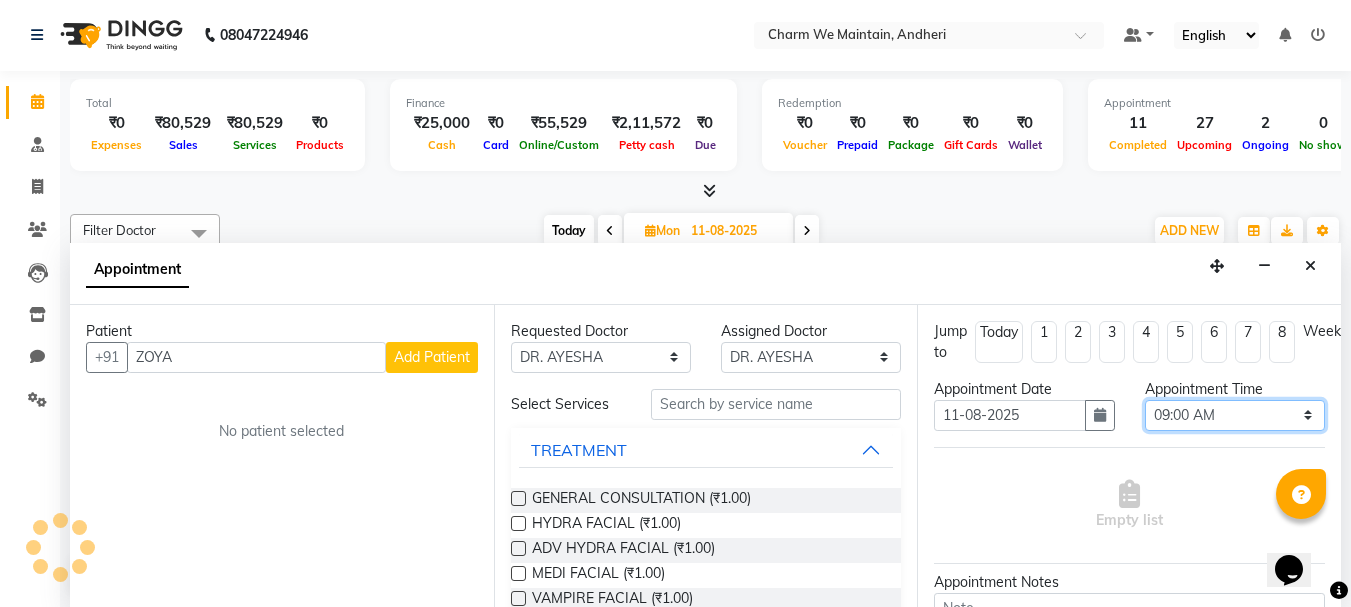 select on "720" 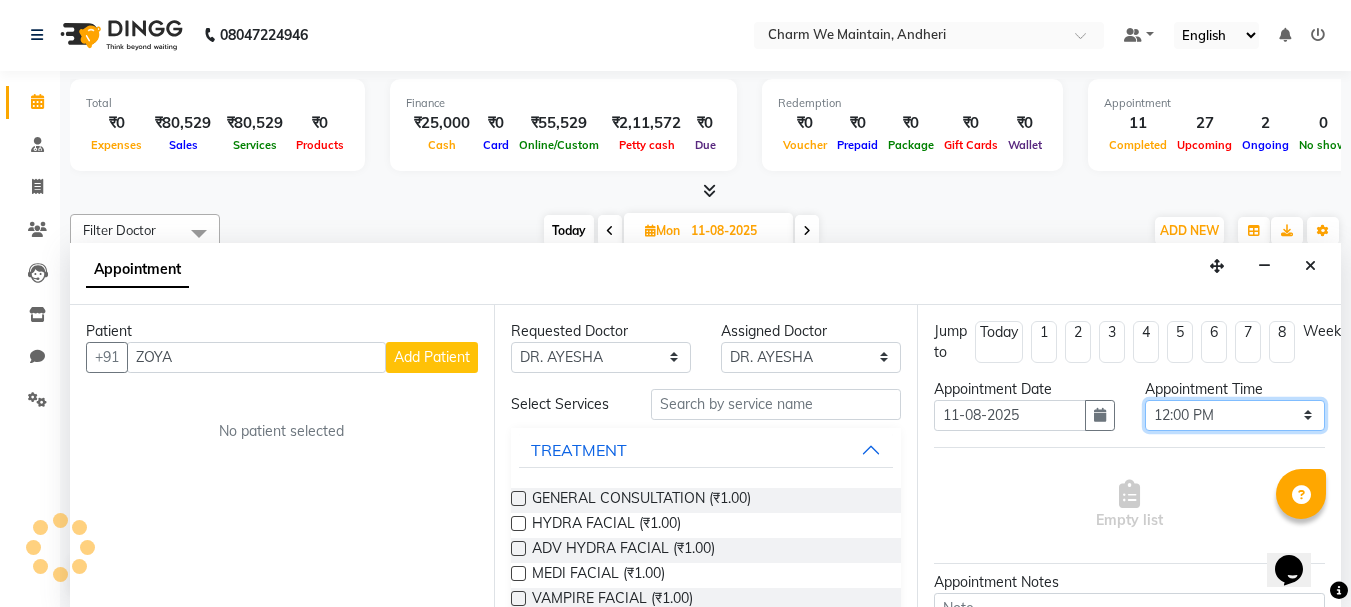click on "Select 09:00 AM 09:15 AM 09:30 AM 09:45 AM 10:00 AM 10:15 AM 10:30 AM 10:45 AM 11:00 AM 11:15 AM 11:30 AM 11:45 AM 12:00 PM 12:15 PM 12:30 PM 12:45 PM 01:00 PM 01:15 PM 01:30 PM 01:45 PM 02:00 PM 02:15 PM 02:30 PM 02:45 PM 03:00 PM 03:15 PM 03:30 PM 03:45 PM 04:00 PM 04:15 PM 04:30 PM 04:45 PM 05:00 PM 05:15 PM 05:30 PM 05:45 PM 06:00 PM 06:15 PM 06:30 PM 06:45 PM 07:00 PM 07:15 PM 07:30 PM 07:45 PM 08:00 PM 08:15 PM 08:30 PM 08:45 PM 09:00 PM 09:15 PM 09:30 PM 09:45 PM 10:00 PM" at bounding box center [1235, 415] 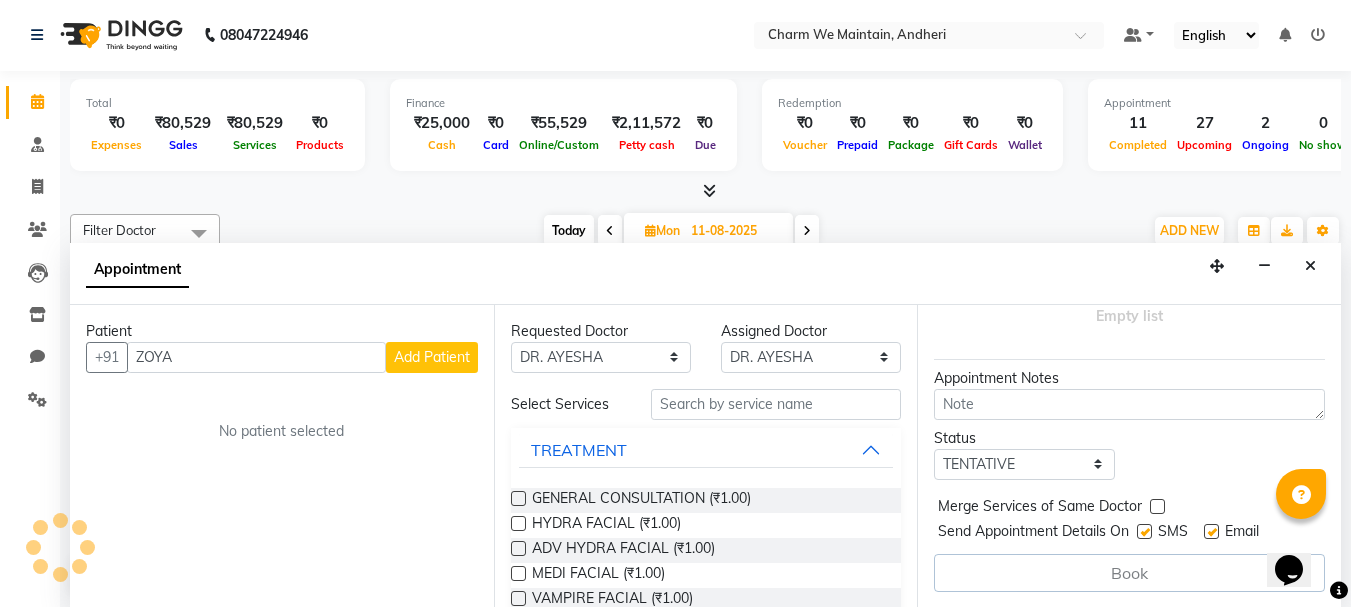 scroll, scrollTop: 220, scrollLeft: 0, axis: vertical 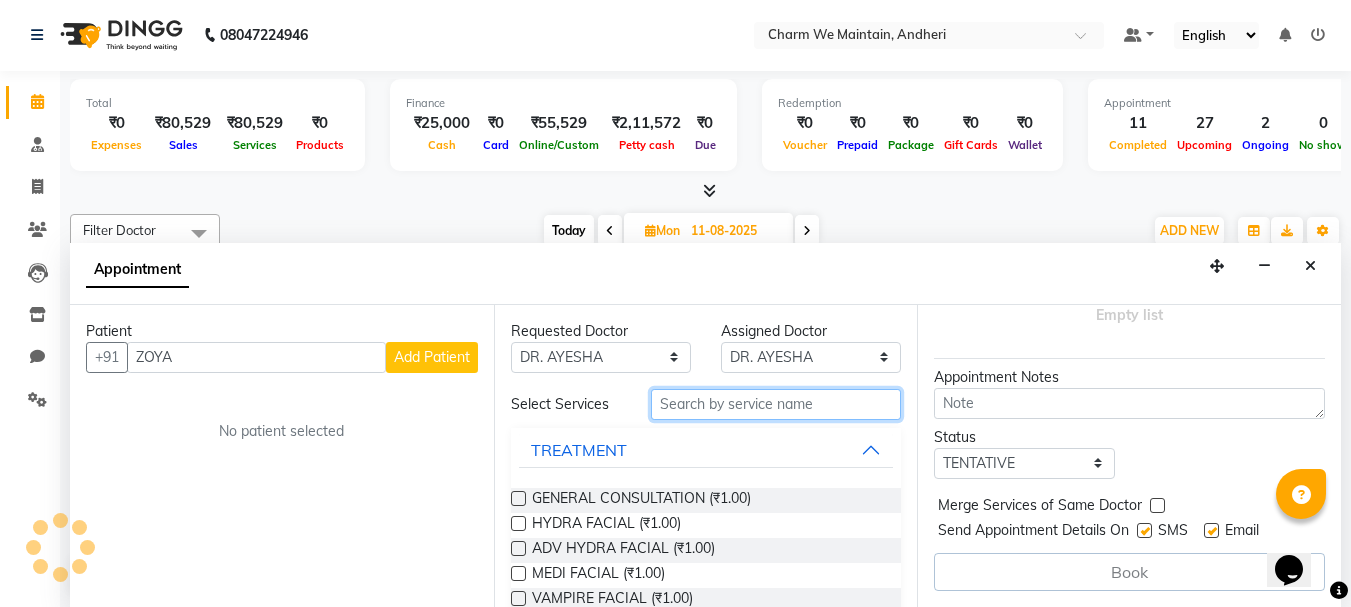 click at bounding box center [776, 404] 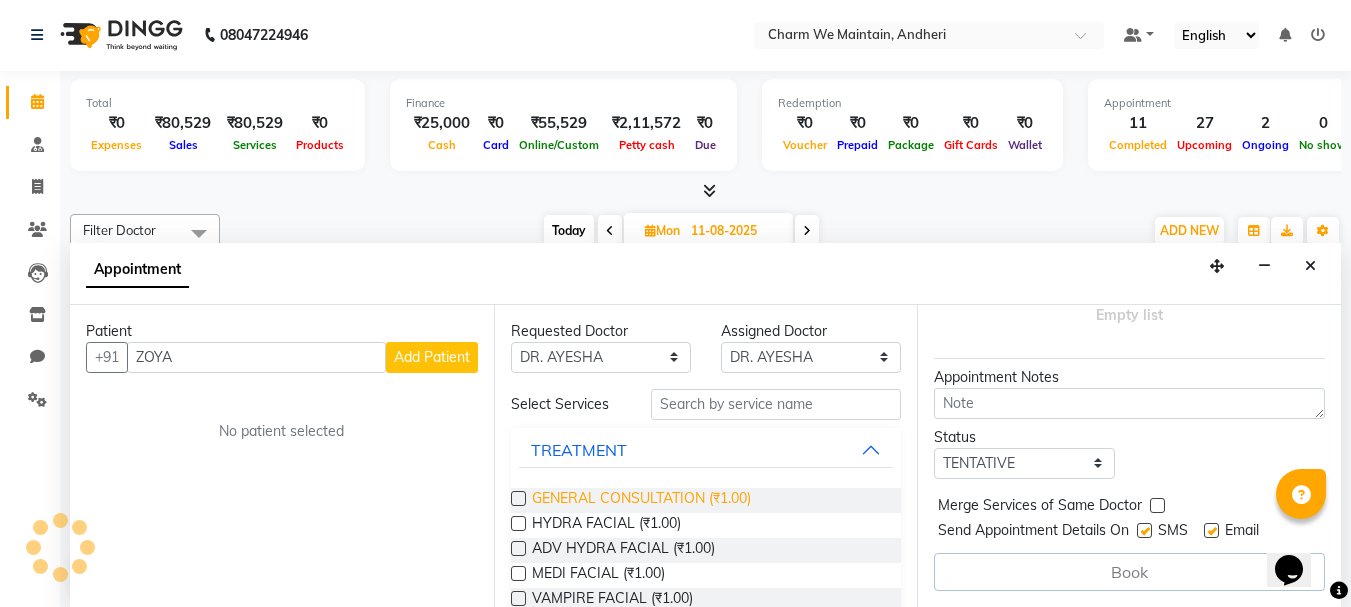 click on "GENERAL CONSULTATION (₹1.00)" at bounding box center [641, 500] 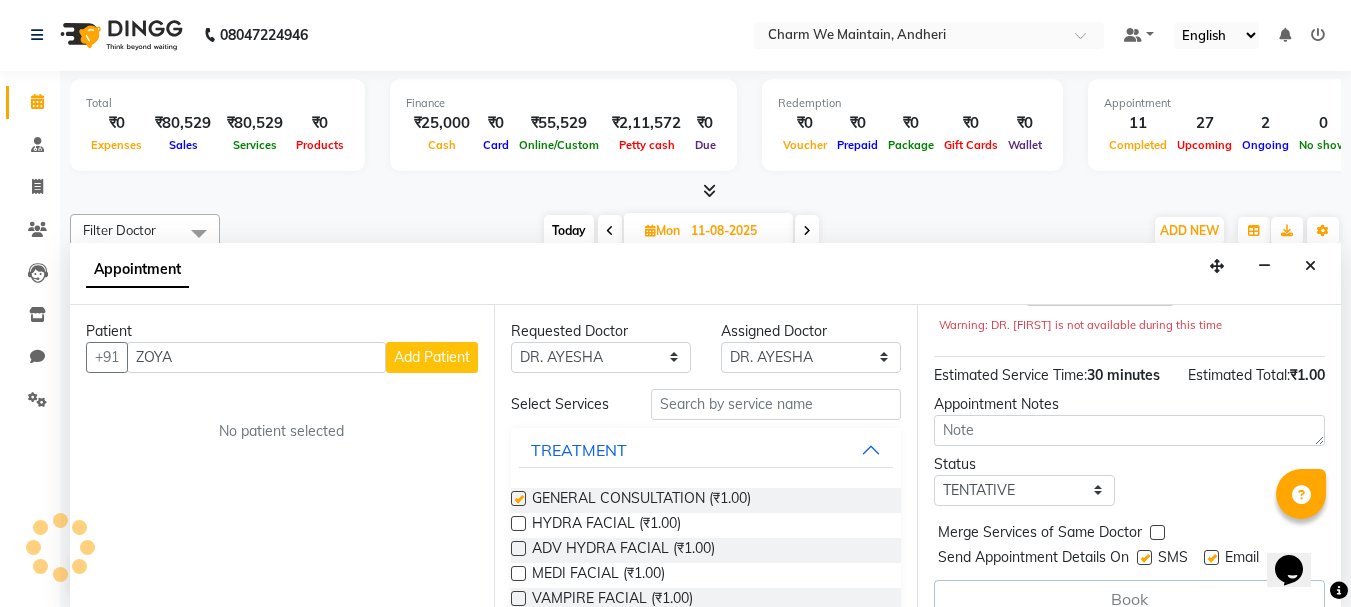 checkbox on "false" 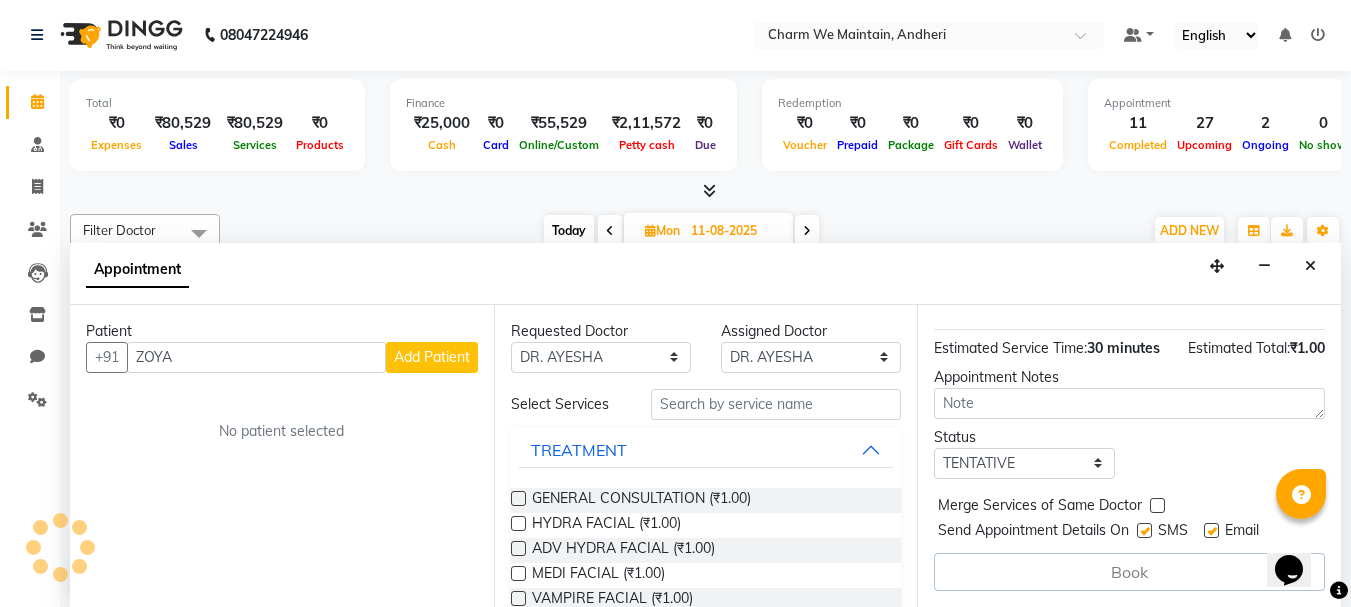scroll, scrollTop: 283, scrollLeft: 0, axis: vertical 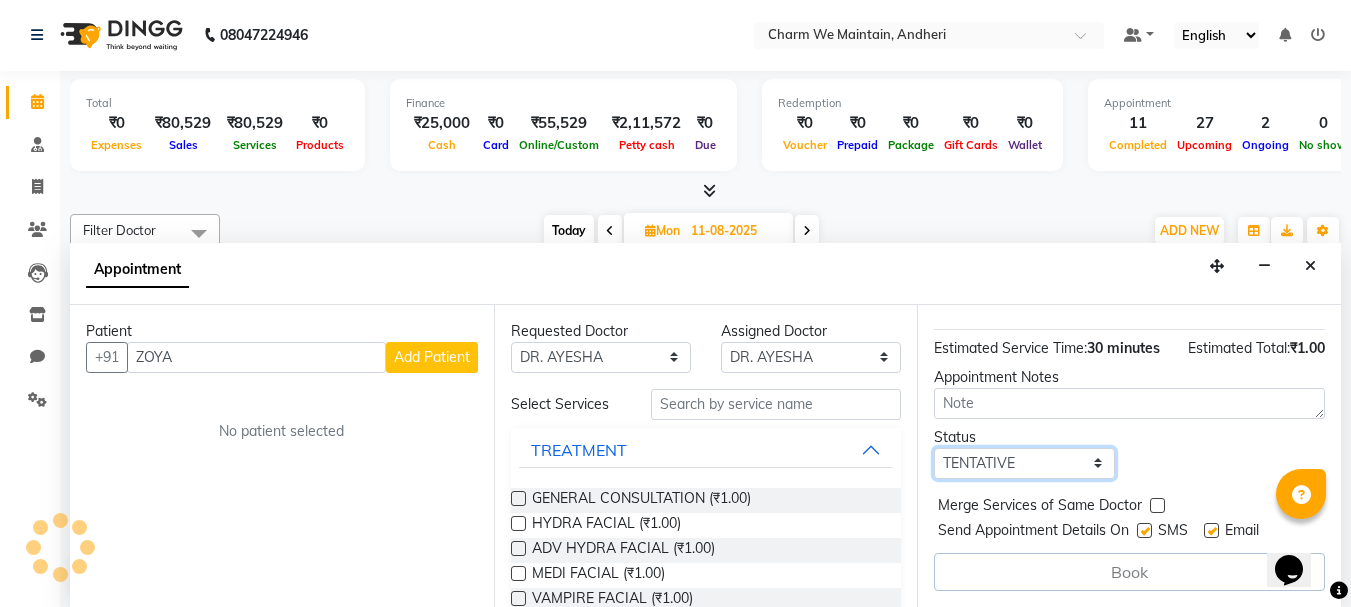 click on "Select TENTATIVE CONFIRM UPCOMING" at bounding box center [1024, 463] 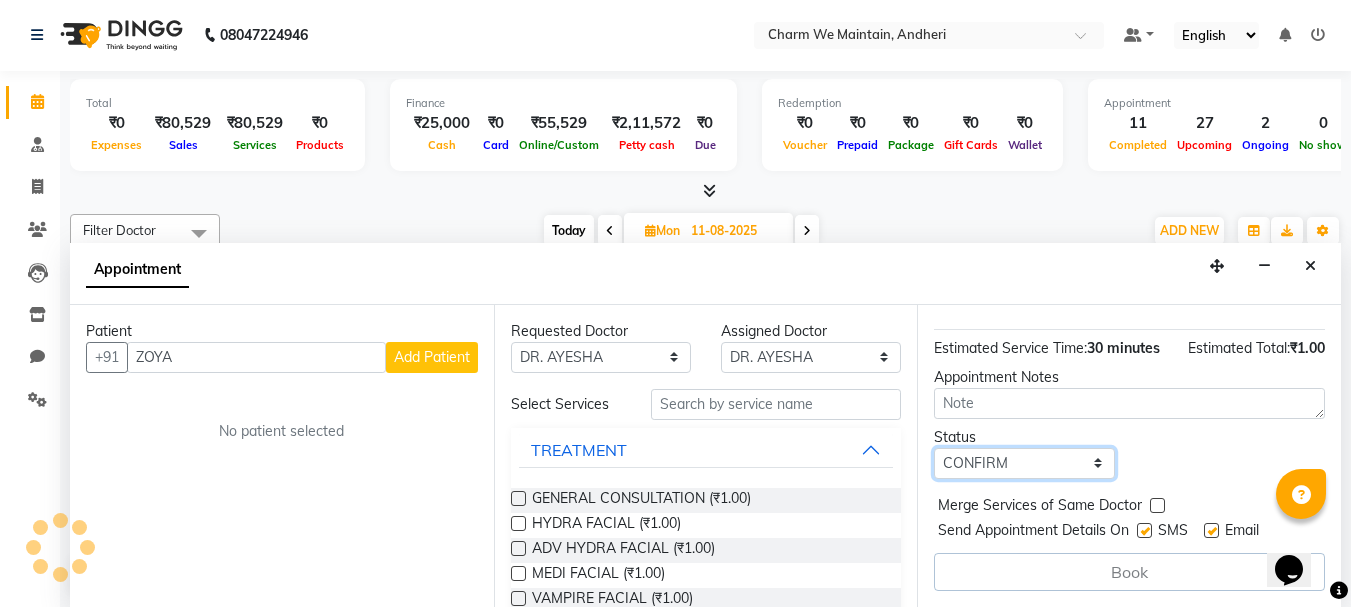 click on "Select TENTATIVE CONFIRM UPCOMING" at bounding box center (1024, 463) 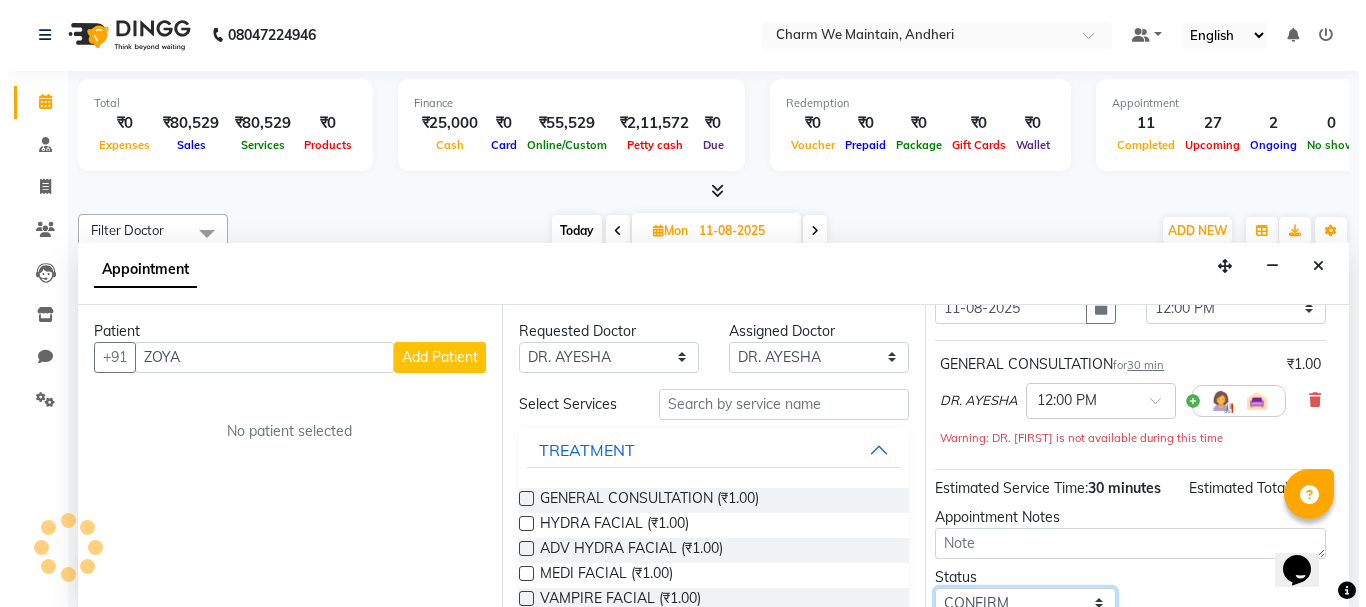 scroll, scrollTop: 0, scrollLeft: 16, axis: horizontal 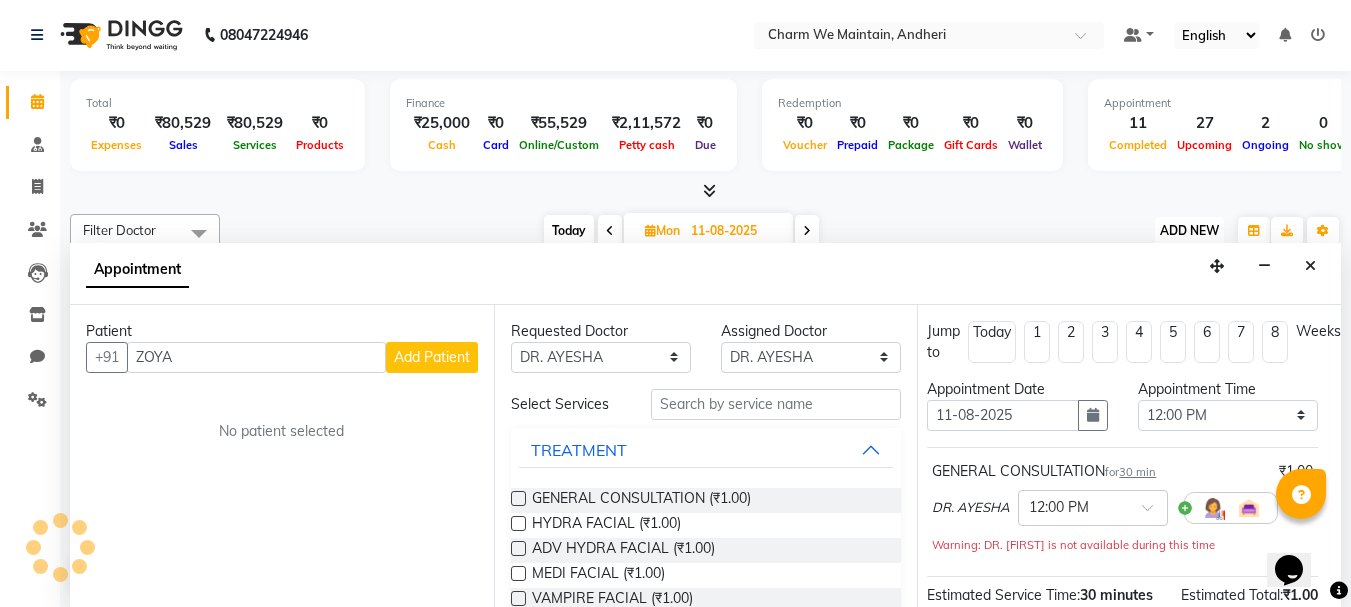 click on "ADD NEW" at bounding box center (1189, 230) 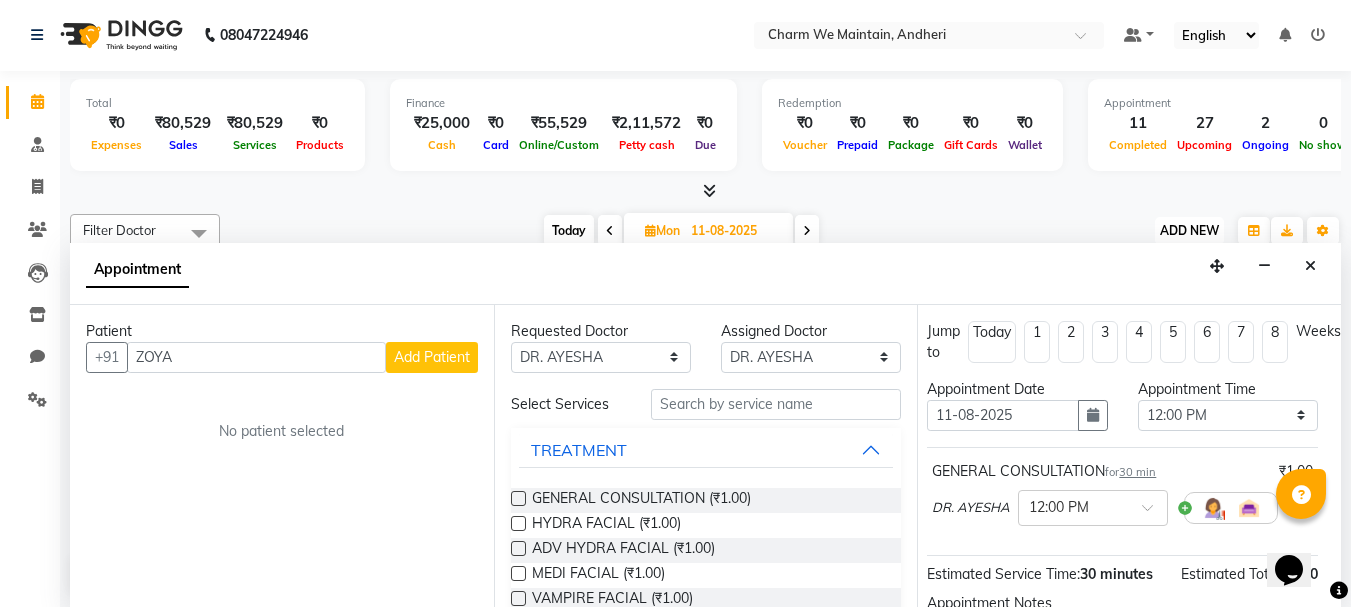 click on "ADD NEW" at bounding box center [1189, 230] 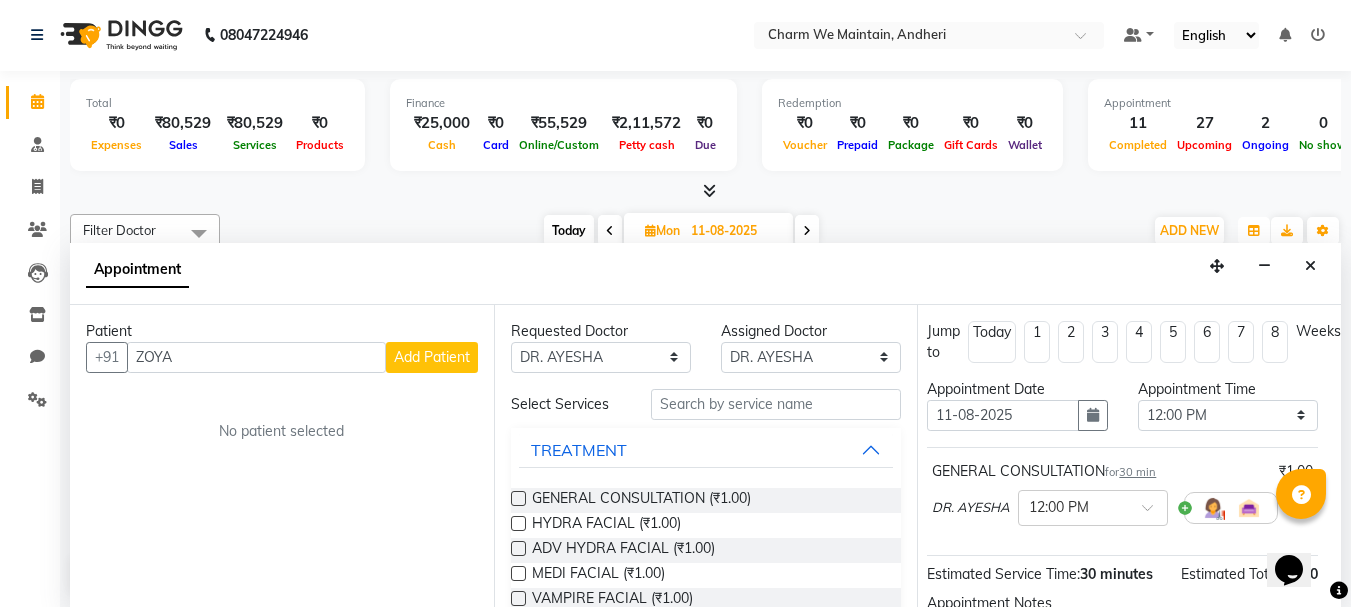 click at bounding box center [1254, 231] 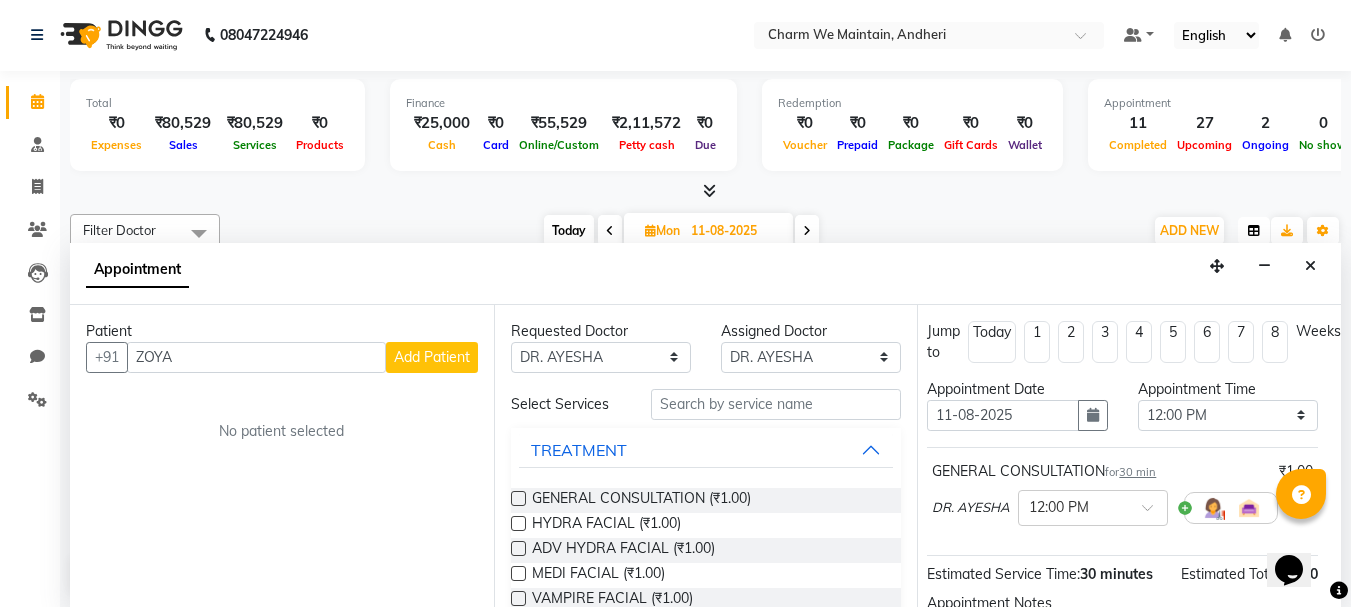 click at bounding box center (1254, 231) 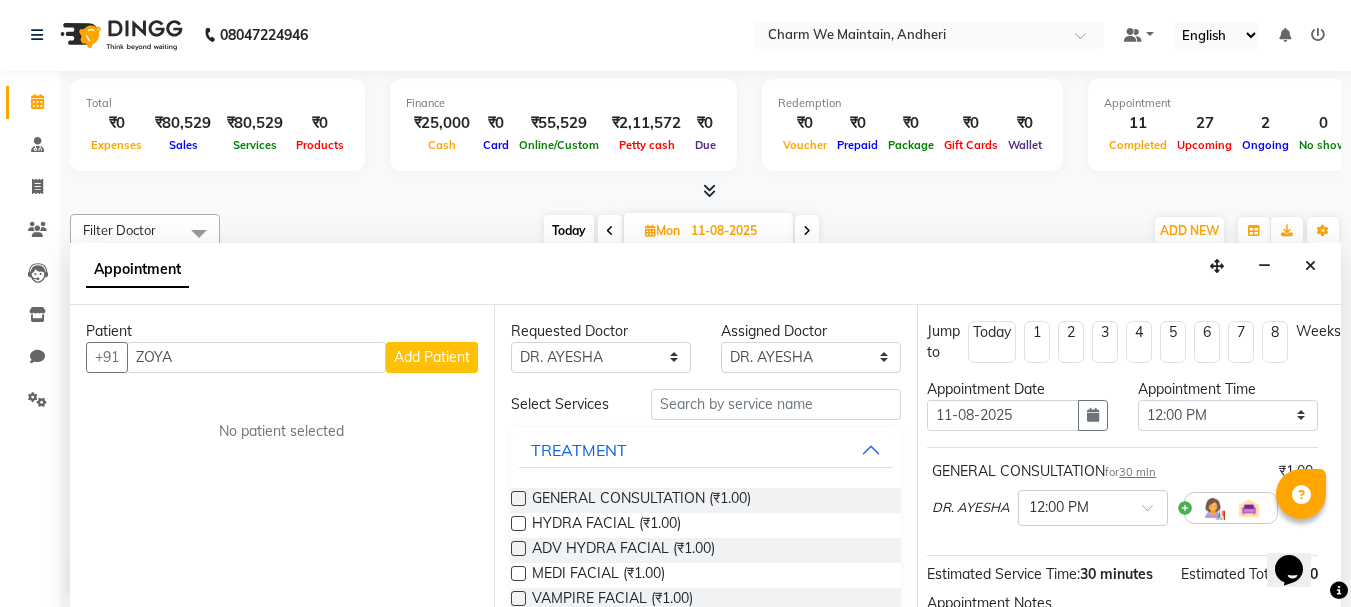 click on "Appointment" at bounding box center [705, 274] 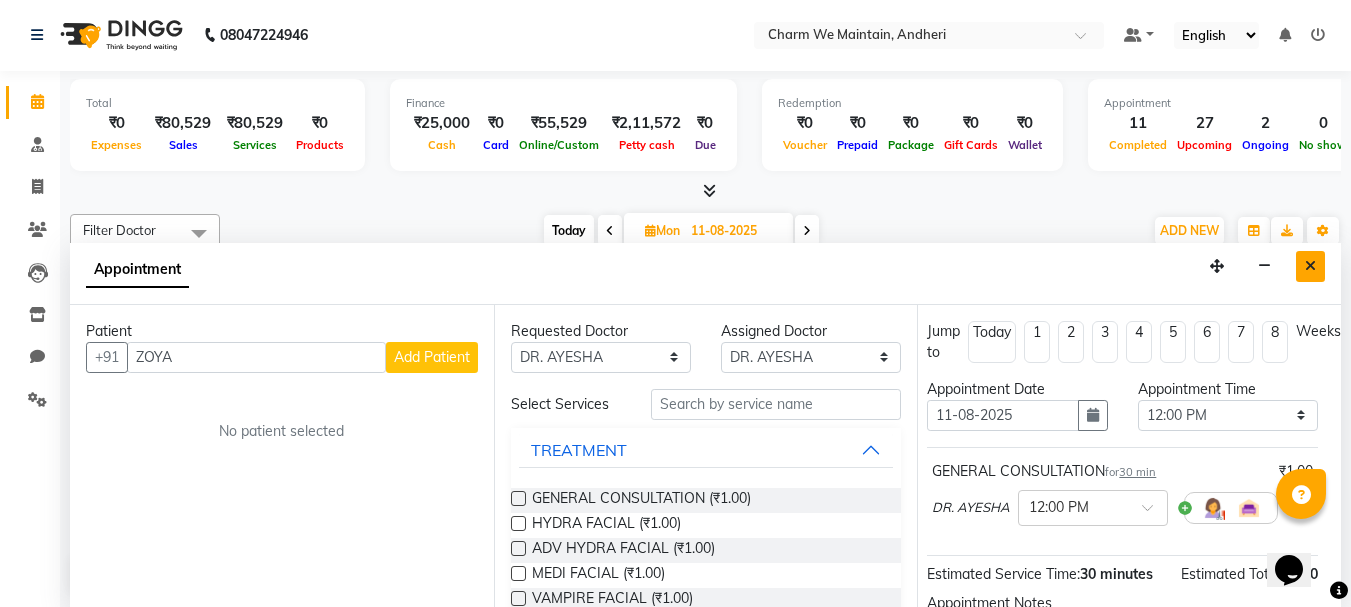 click at bounding box center (1310, 266) 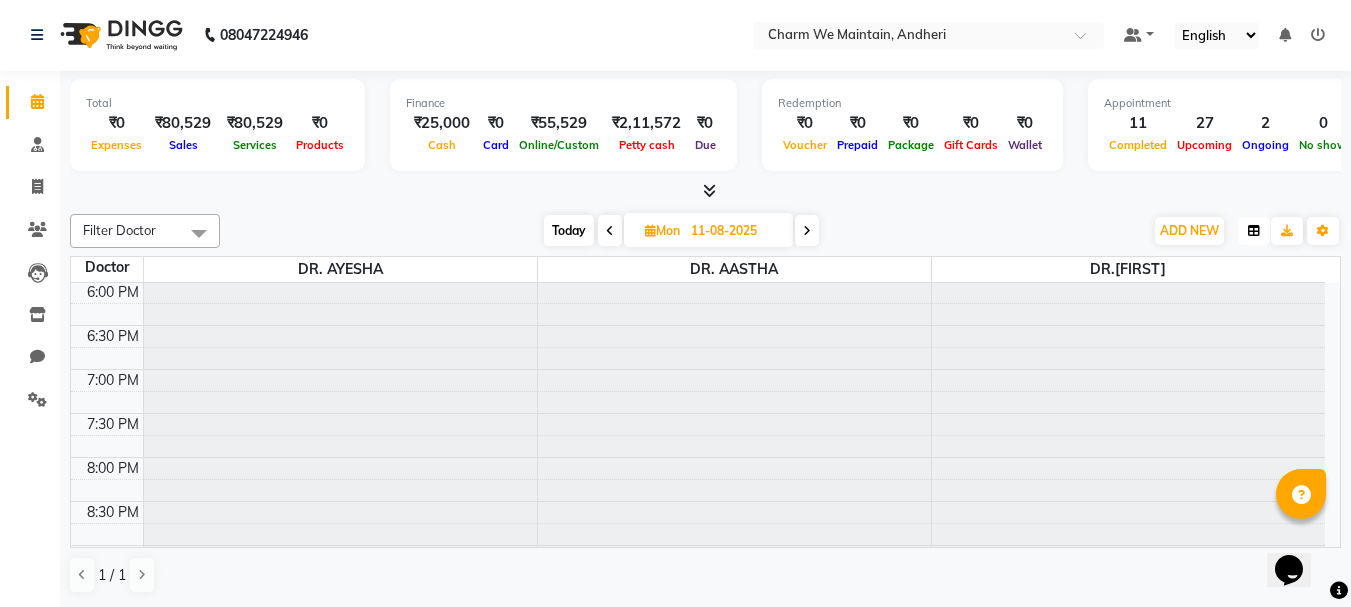click at bounding box center [1254, 231] 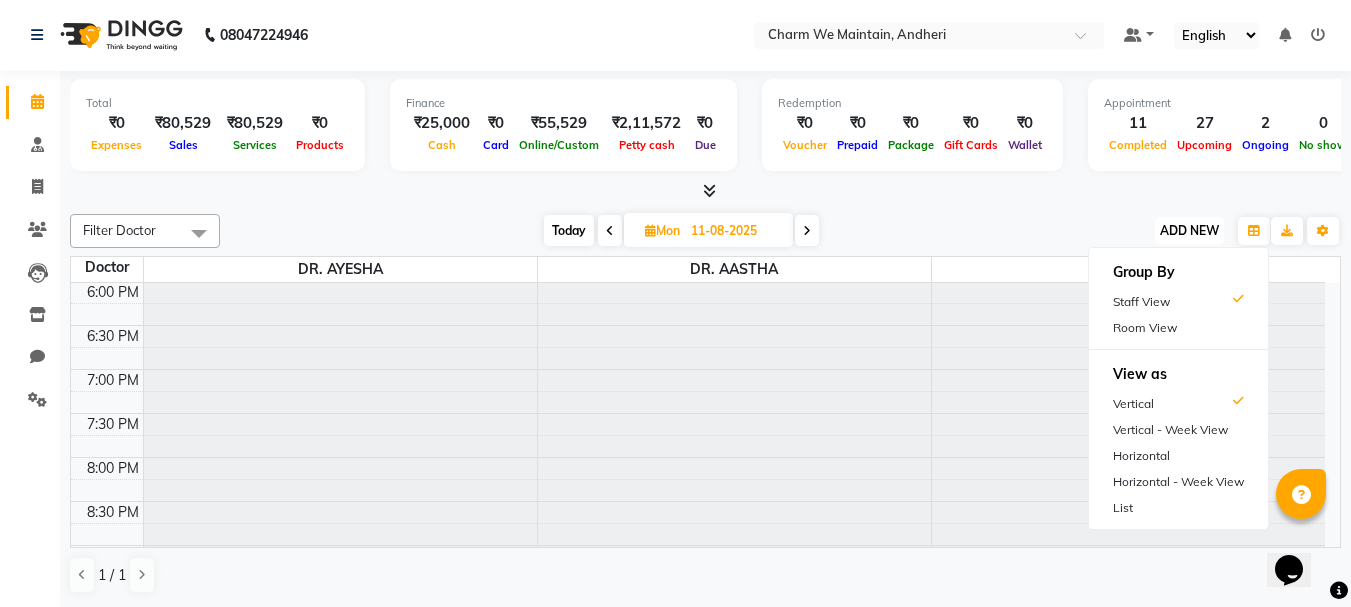 click on "ADD NEW Toggle Dropdown" at bounding box center [1189, 231] 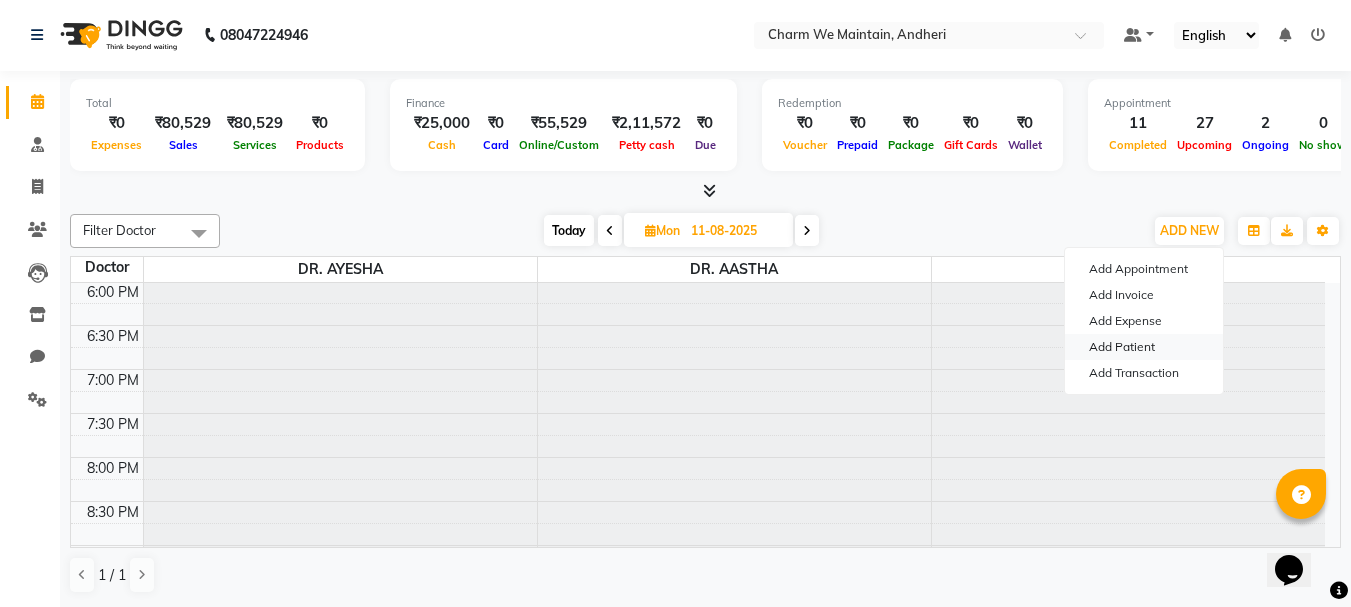 click on "Add Patient" at bounding box center [1144, 347] 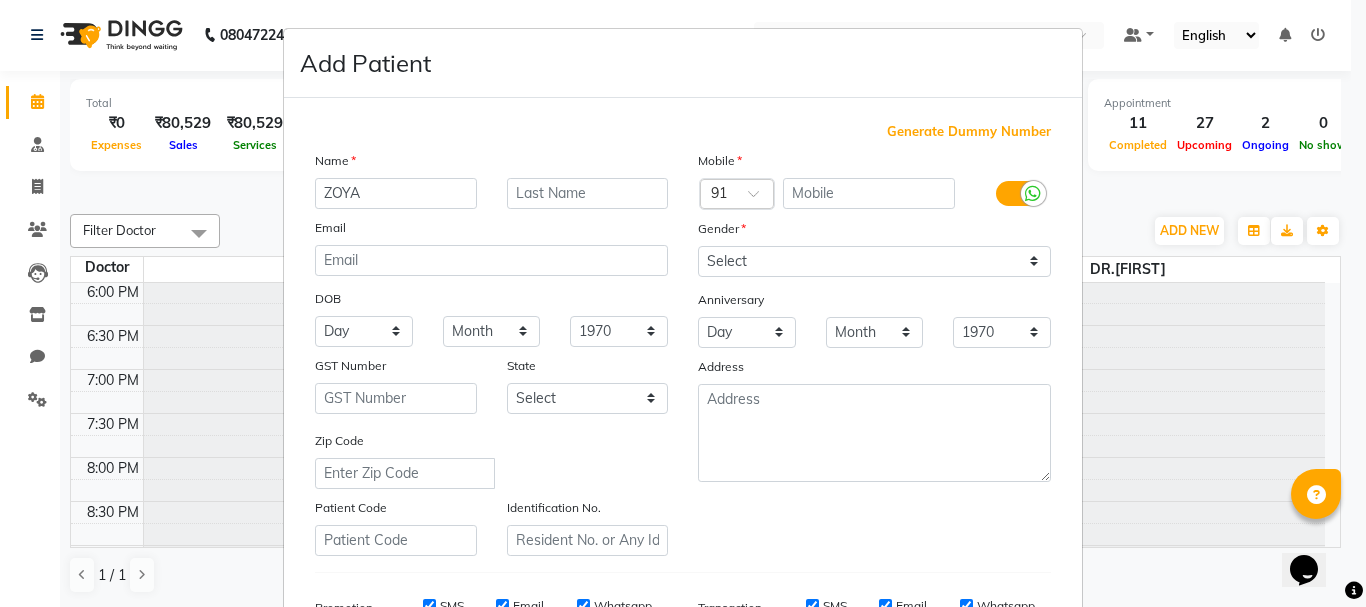 type on "ZOYA" 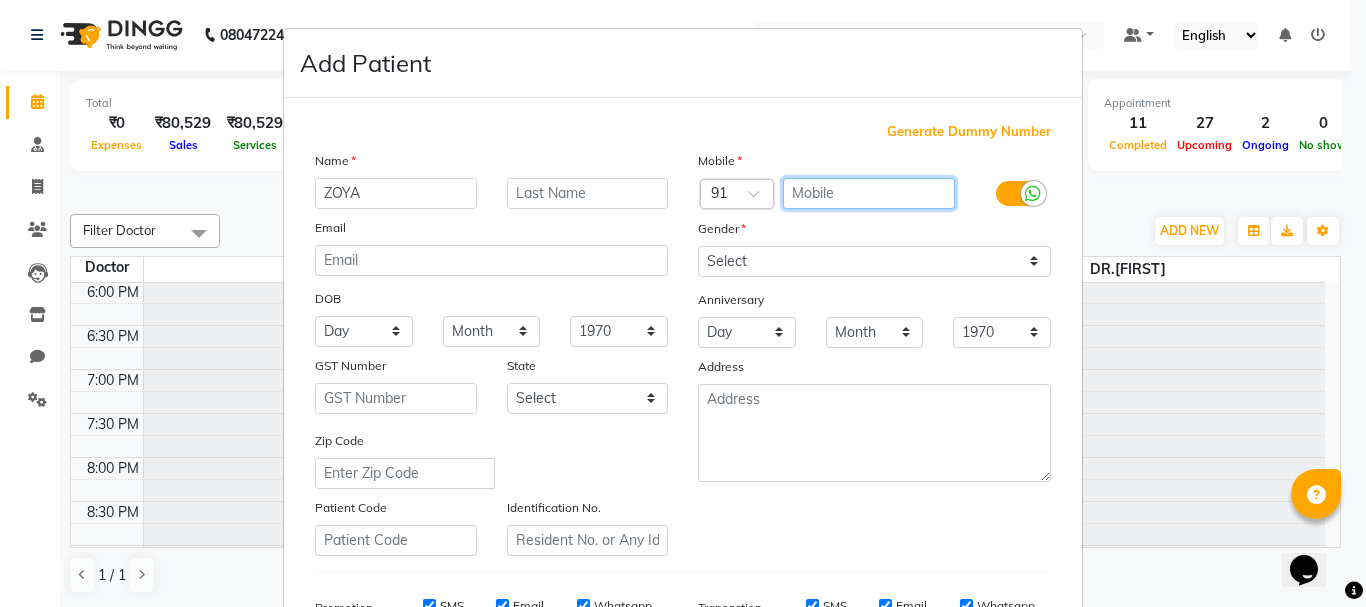 click at bounding box center [869, 193] 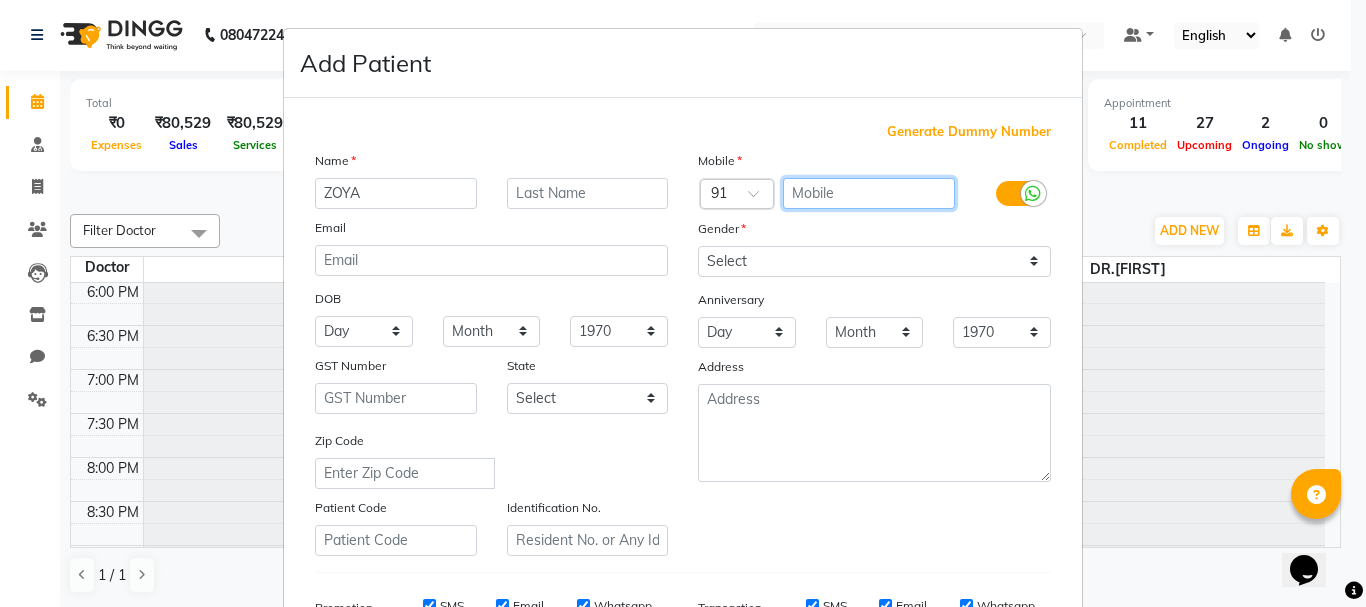 paste on "Thanks for Appointment Confirmation Dear Sir , Your appointment has been booked for Free doctor consultation on 27th July sunday at 1:00 pm . Regards , Charm We Maintain Skin Clinic 💫😊" 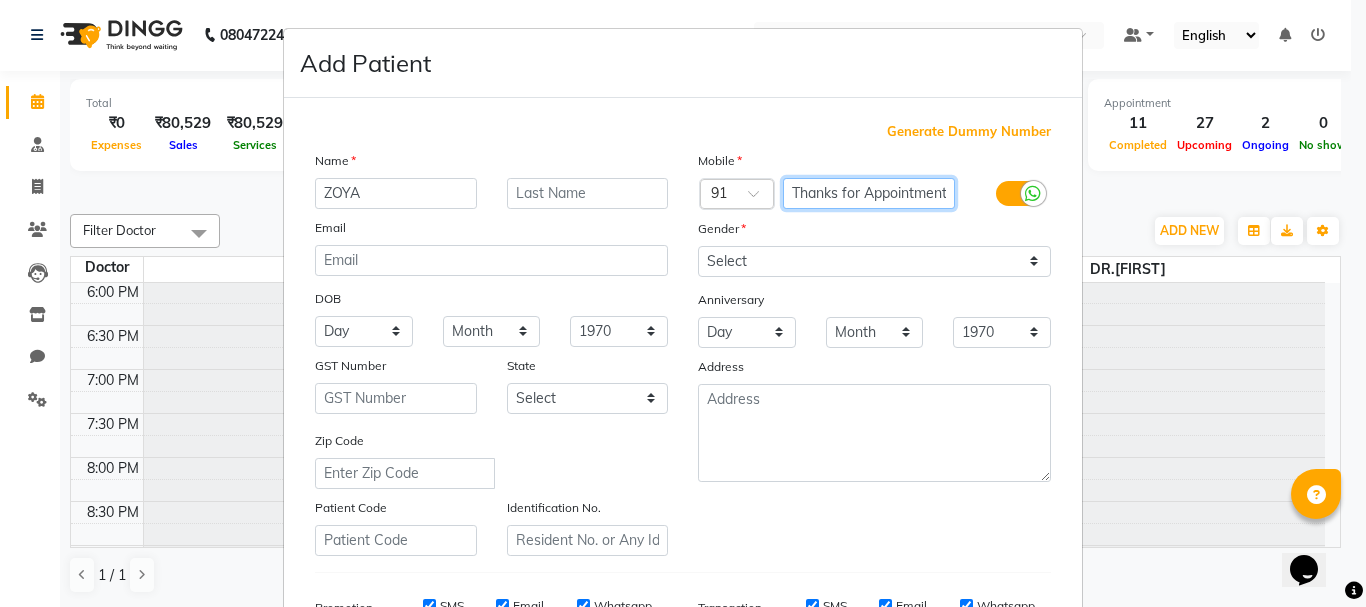 scroll, scrollTop: 0, scrollLeft: 1106, axis: horizontal 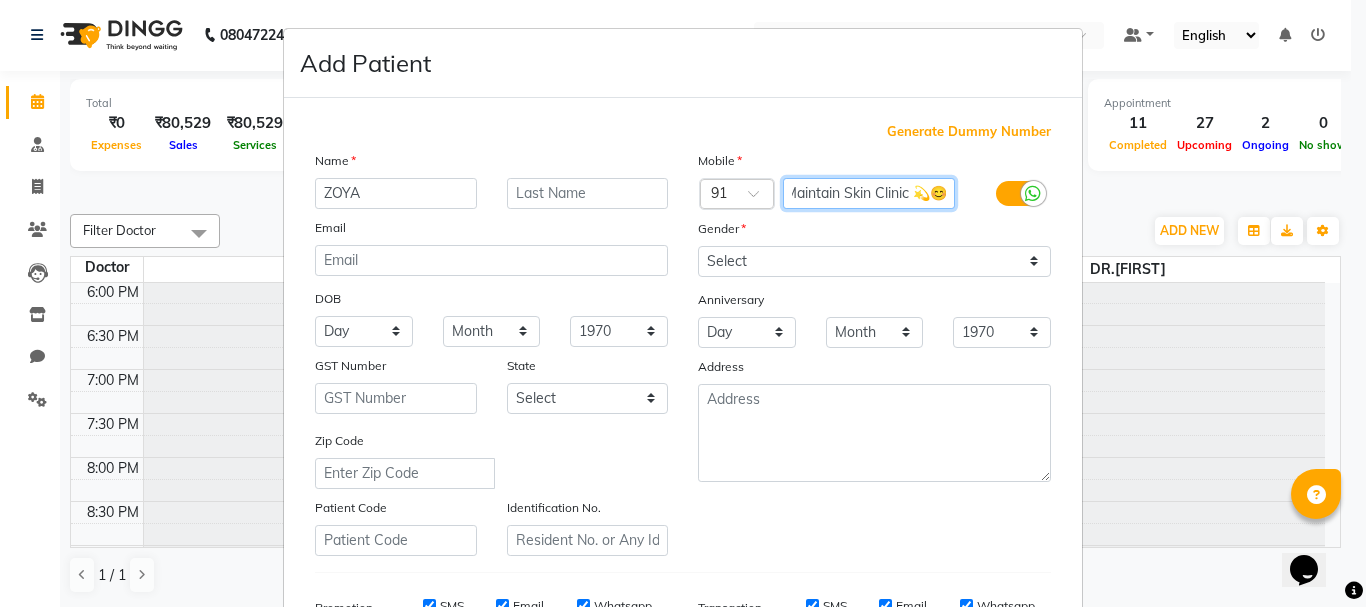 drag, startPoint x: 888, startPoint y: 196, endPoint x: 909, endPoint y: 196, distance: 21 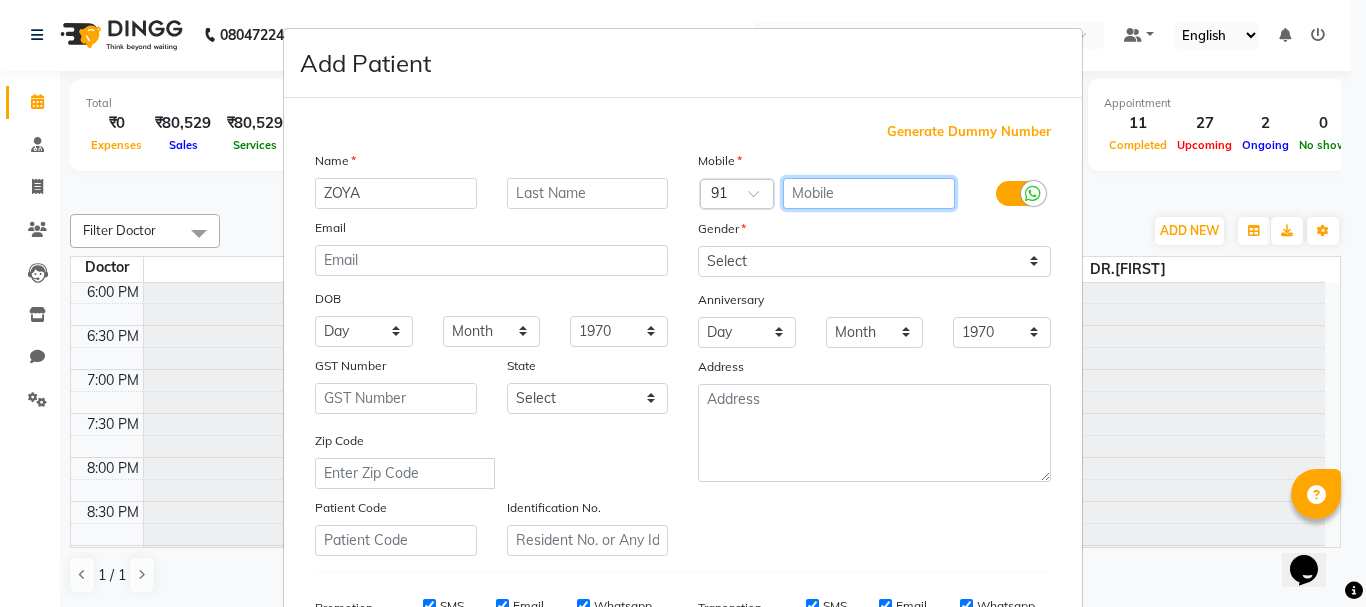 scroll, scrollTop: 0, scrollLeft: 0, axis: both 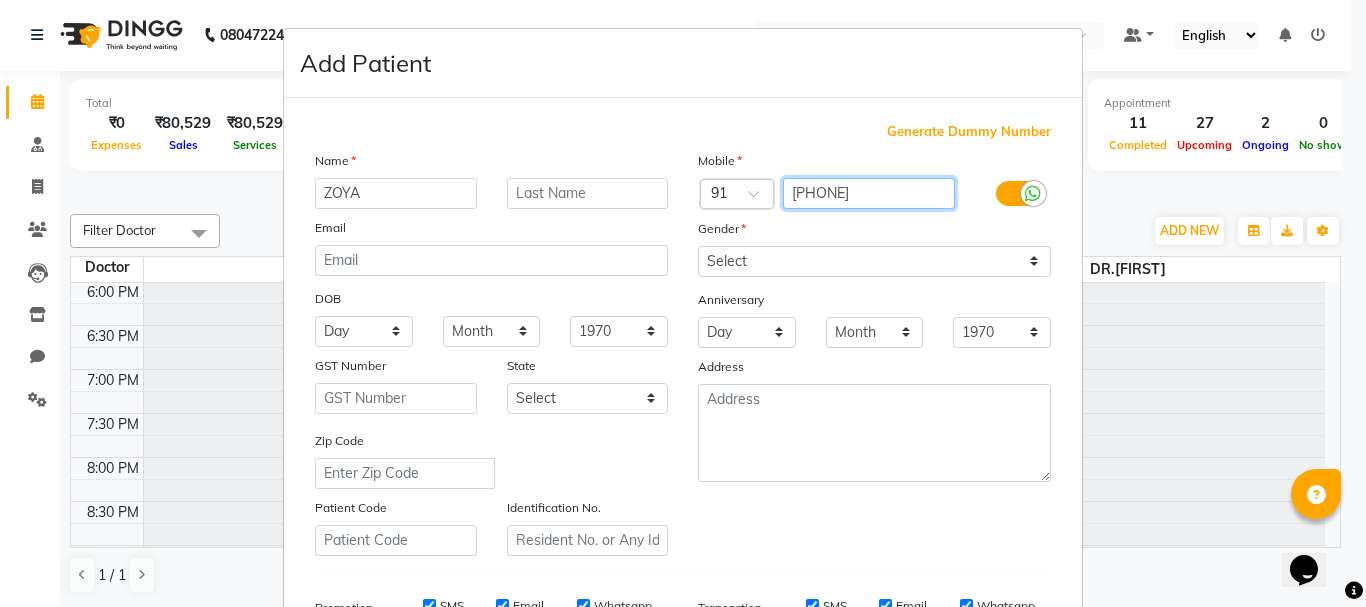 type on "[PHONE]" 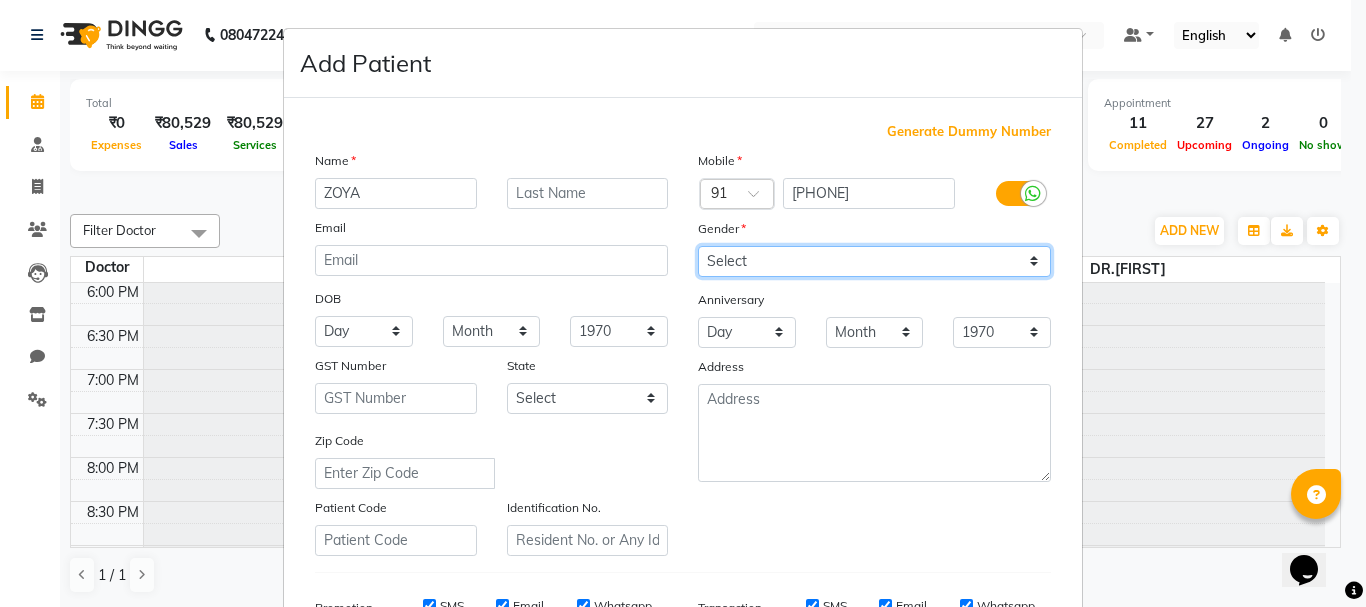 click on "Select Male Female Other Prefer Not To Say" at bounding box center (874, 261) 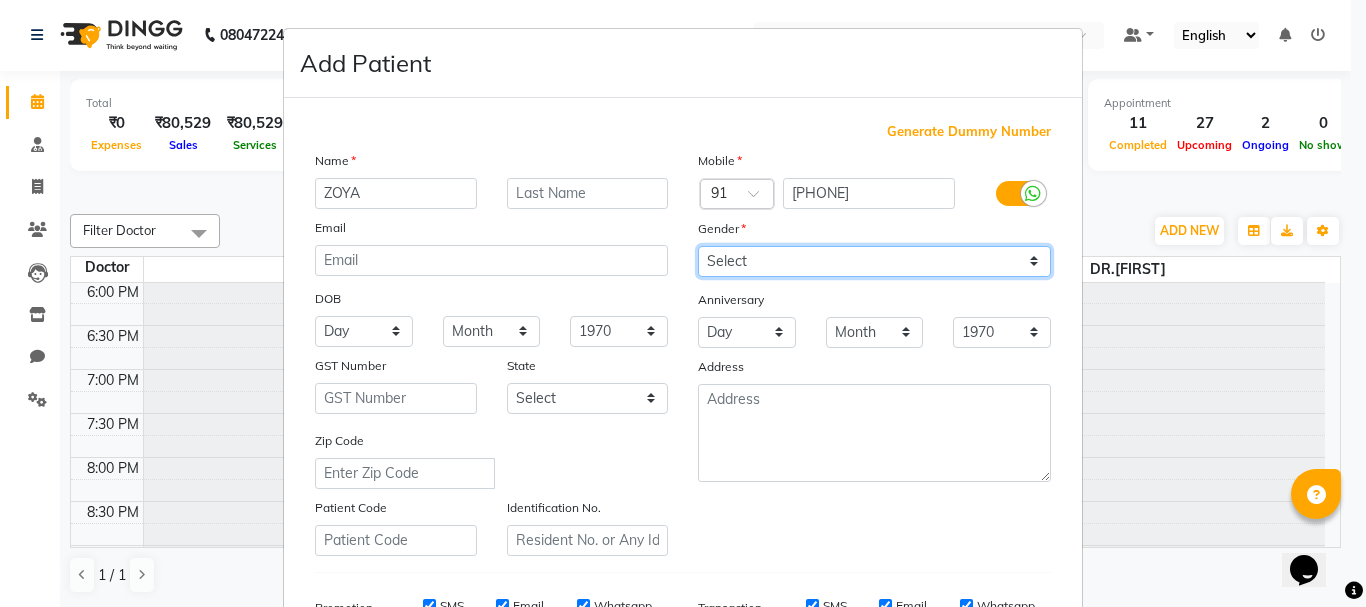 select on "female" 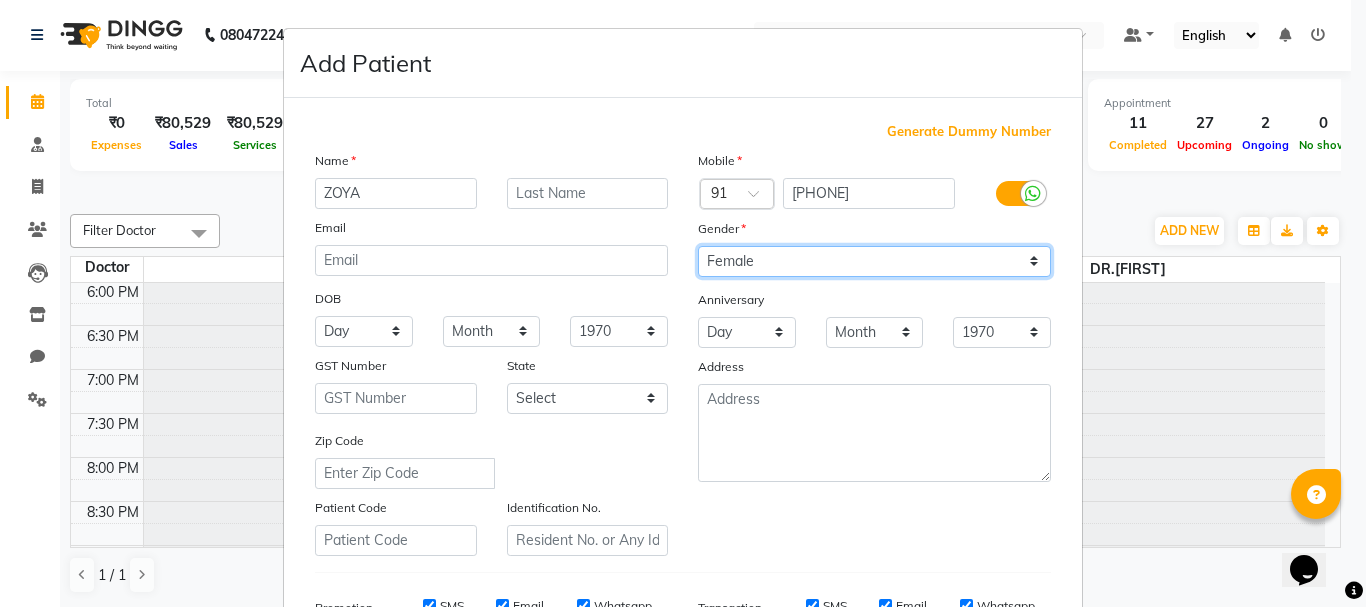 click on "Select Male Female Other Prefer Not To Say" at bounding box center [874, 261] 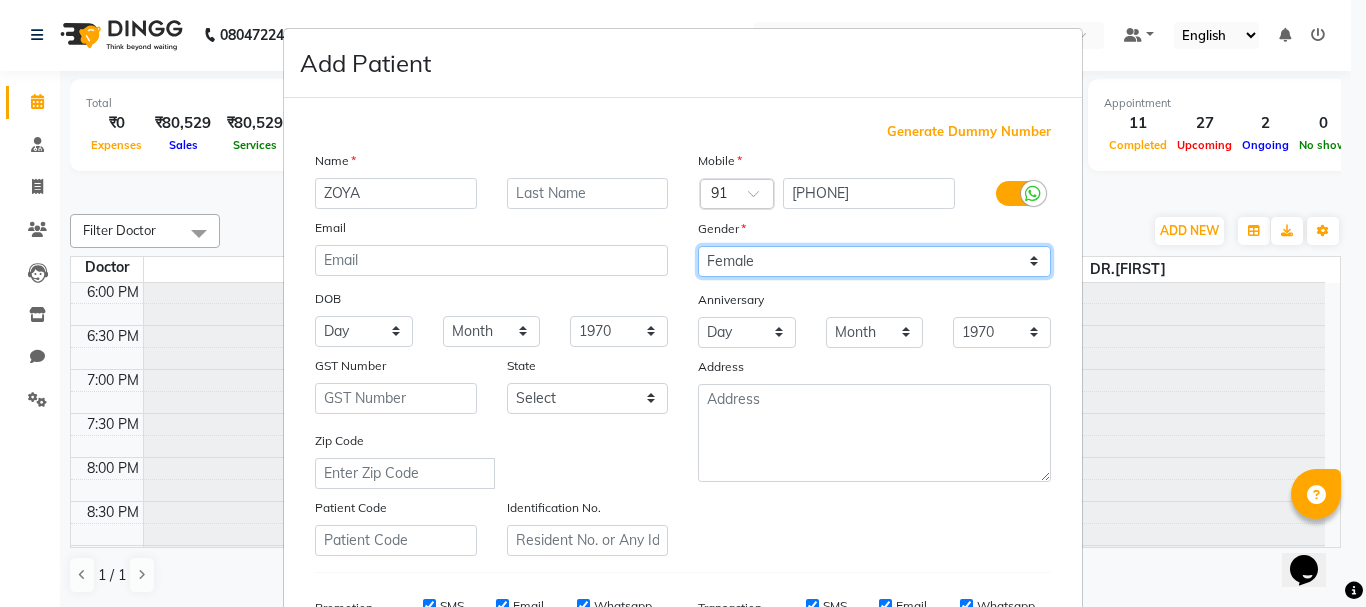 scroll, scrollTop: 316, scrollLeft: 0, axis: vertical 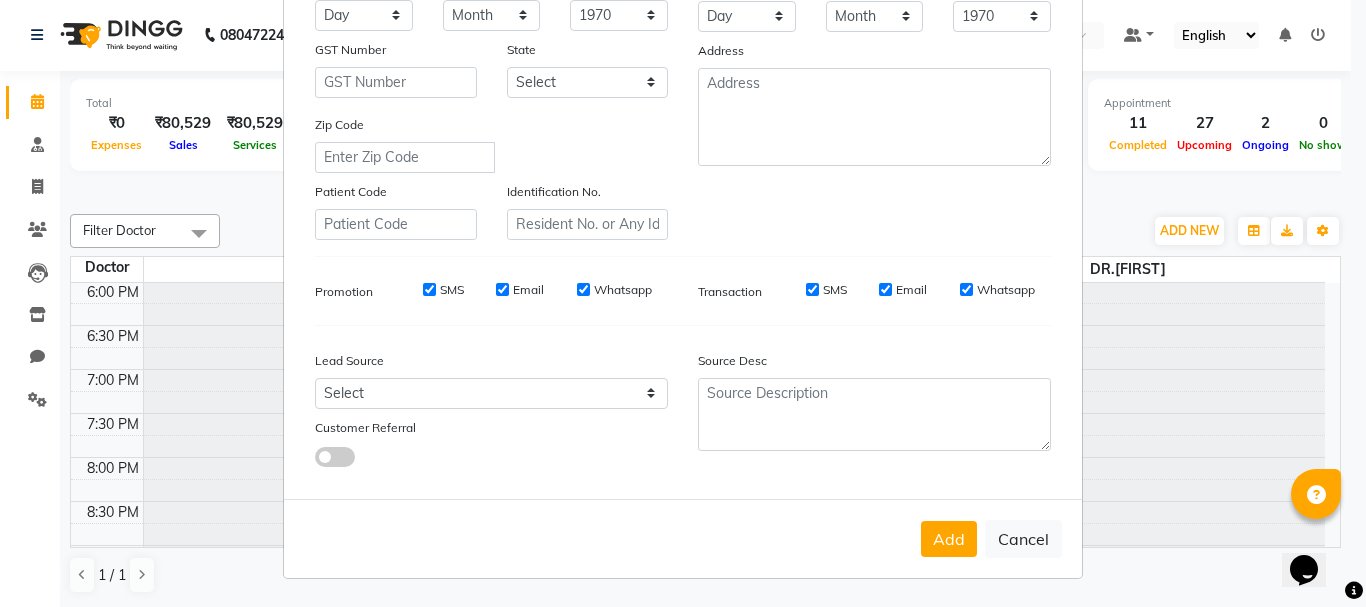 click on "Add" at bounding box center (949, 539) 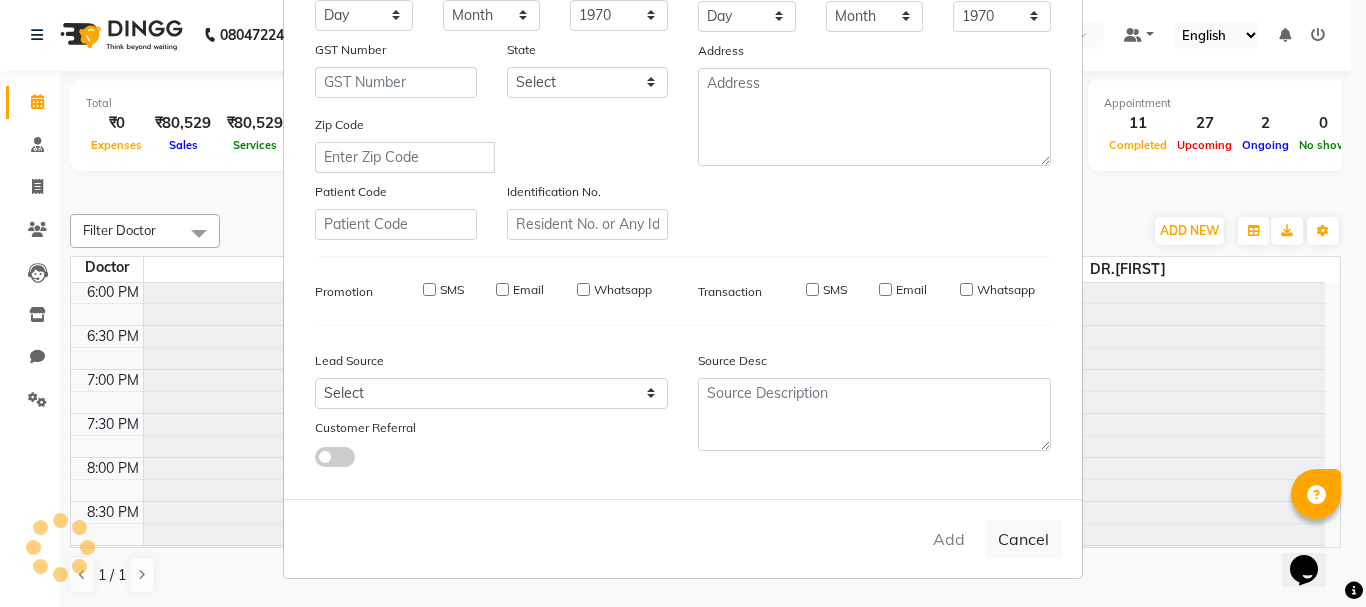 type 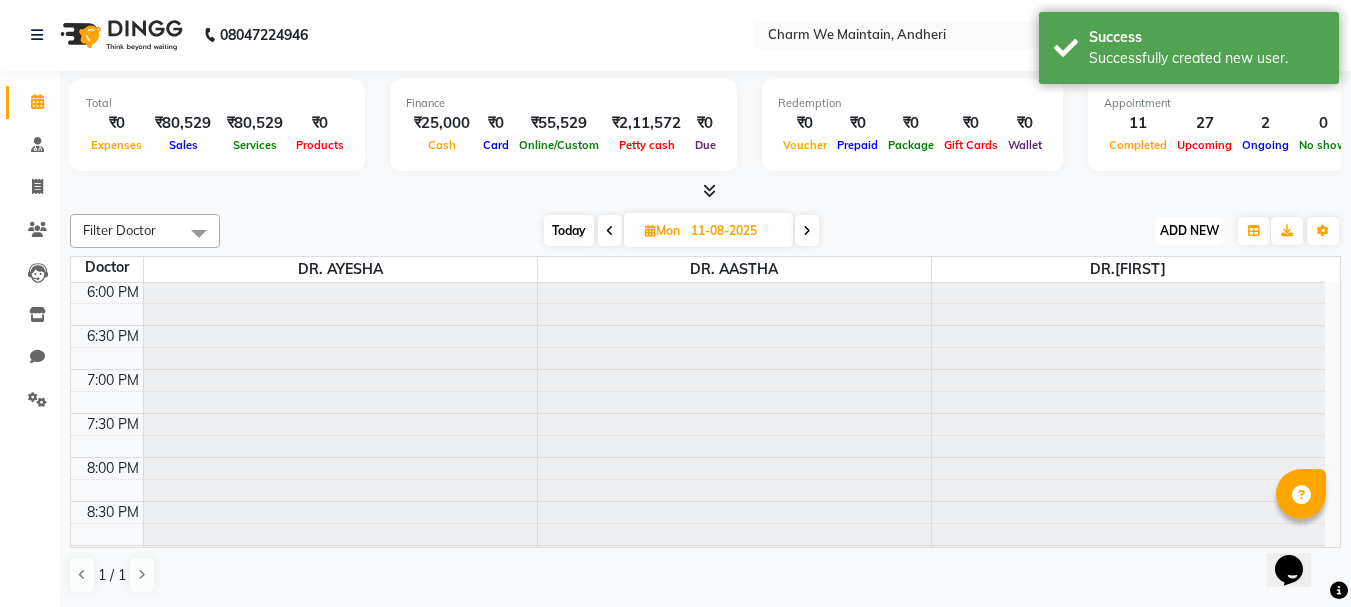 click on "ADD NEW Toggle Dropdown" at bounding box center [1189, 231] 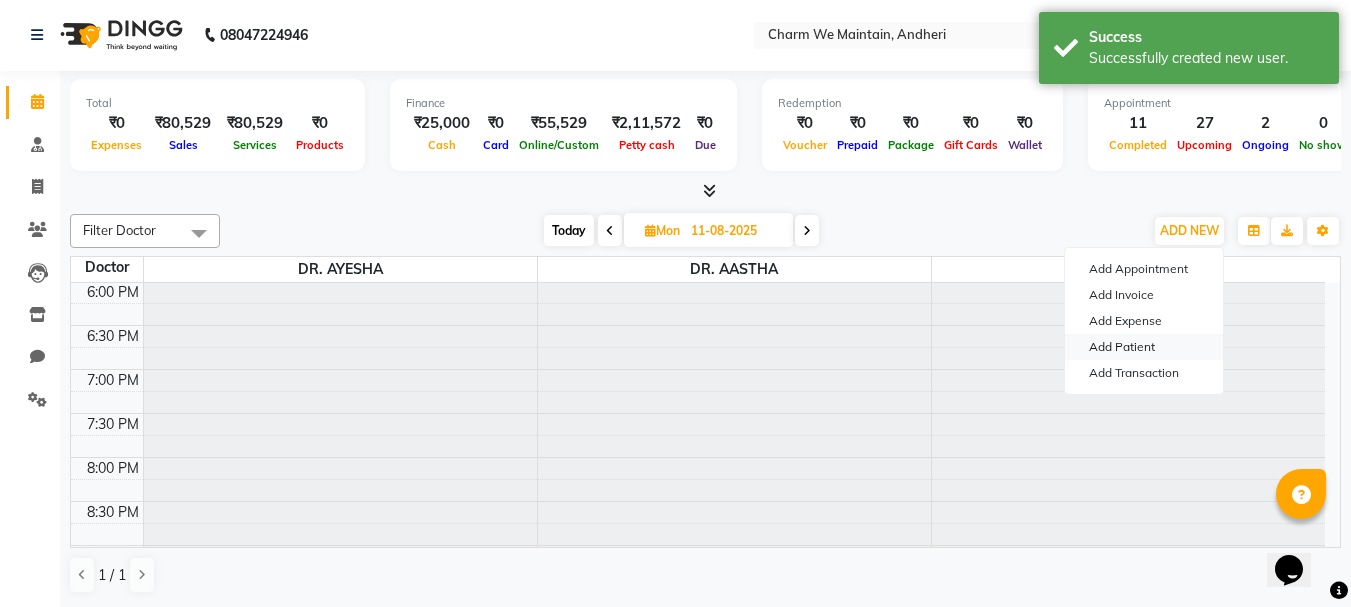 click on "Add Patient" at bounding box center (1144, 347) 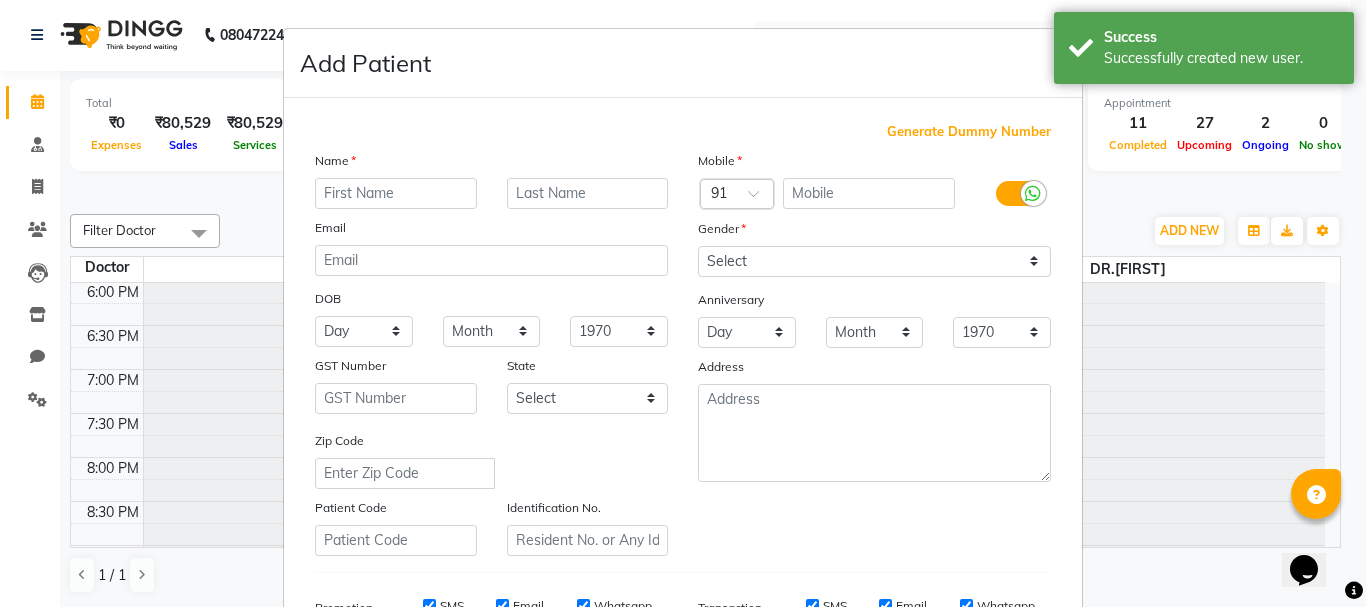 click on "Add Patient Generate Dummy Number Name Email DOB Day 01 02 03 04 05 06 07 08 09 10 11 12 13 14 15 16 17 18 19 20 21 22 23 24 25 26 27 28 29 30 31 Month January February March April May June July August September October November December 1940 1941 1942 1943 1944 1945 1946 1947 1948 1949 1950 1951 1952 1953 1954 1955 1956 1957 1958 1959 1960 1961 1962 1963 1964 1965 1966 1967 1968 1969 1970 1971 1972 1973 1974 1975 1976 1977 1978 1979 1980 1981 1982 1983 1984 1985 1986 1987 1988 1989 1990 1991 1992 1993 1994 1995 1996 1997 1998 1999 2000 2001 2002 2003 2004 2005 2006 2007 2008 2009 2010 2011 2012 2013 2014 2015 2016 2017 2018 2019 2020 2021 2022 2023 2024 GST Number State Select Andaman and Nicobar Islands Andhra Pradesh Arunachal Pradesh Assam Bihar Chandigarh Chhattisgarh Dadra and Nagar Haveli Daman and Diu Delhi Goa Gujarat Haryana Himachal Pradesh Jammu and Kashmir Jharkhand Karnataka Kerala Lakshadweep Madhya Pradesh Maharashtra Manipur Meghalaya Mizoram Nagaland Odisha Pondicherry Punjab Rajasthan × 91" at bounding box center (683, 303) 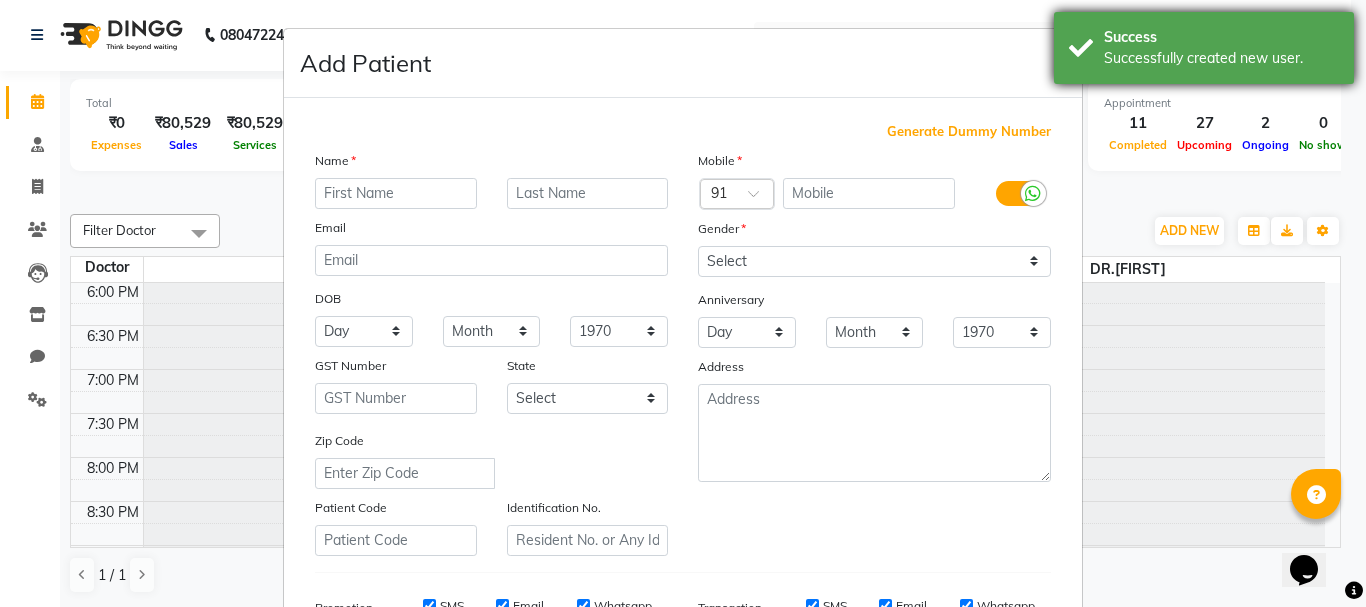 click on "Success   Successfully created new user." at bounding box center [1204, 48] 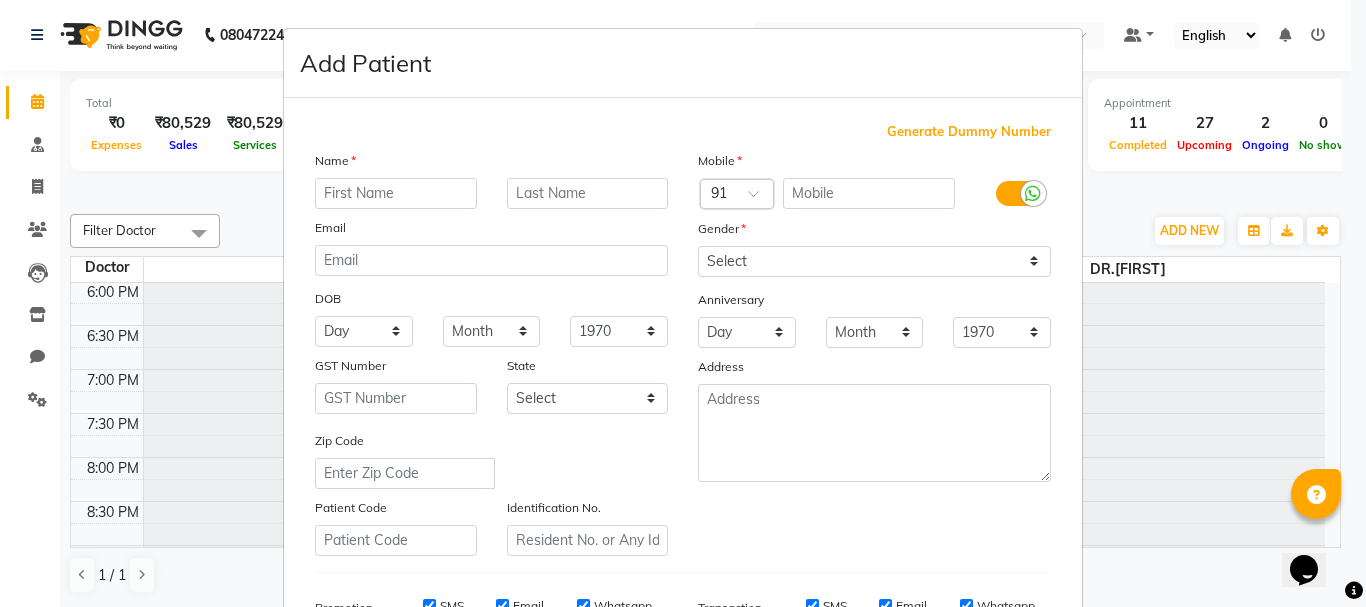 click on "Add Patient Generate Dummy Number Name Email DOB Day 01 02 03 04 05 06 07 08 09 10 11 12 13 14 15 16 17 18 19 20 21 22 23 24 25 26 27 28 29 30 31 Month January February March April May June July August September October November December 1940 1941 1942 1943 1944 1945 1946 1947 1948 1949 1950 1951 1952 1953 1954 1955 1956 1957 1958 1959 1960 1961 1962 1963 1964 1965 1966 1967 1968 1969 1970 1971 1972 1973 1974 1975 1976 1977 1978 1979 1980 1981 1982 1983 1984 1985 1986 1987 1988 1989 1990 1991 1992 1993 1994 1995 1996 1997 1998 1999 2000 2001 2002 2003 2004 2005 2006 2007 2008 2009 2010 2011 2012 2013 2014 2015 2016 2017 2018 2019 2020 2021 2022 2023 2024 GST Number State Select Andaman and Nicobar Islands Andhra Pradesh Arunachal Pradesh Assam Bihar Chandigarh Chhattisgarh Dadra and Nagar Haveli Daman and Diu Delhi Goa Gujarat Haryana Himachal Pradesh Jammu and Kashmir Jharkhand Karnataka Kerala Lakshadweep Madhya Pradesh Maharashtra Manipur Meghalaya Mizoram Nagaland Odisha Pondicherry Punjab Rajasthan × 91" at bounding box center [683, 303] 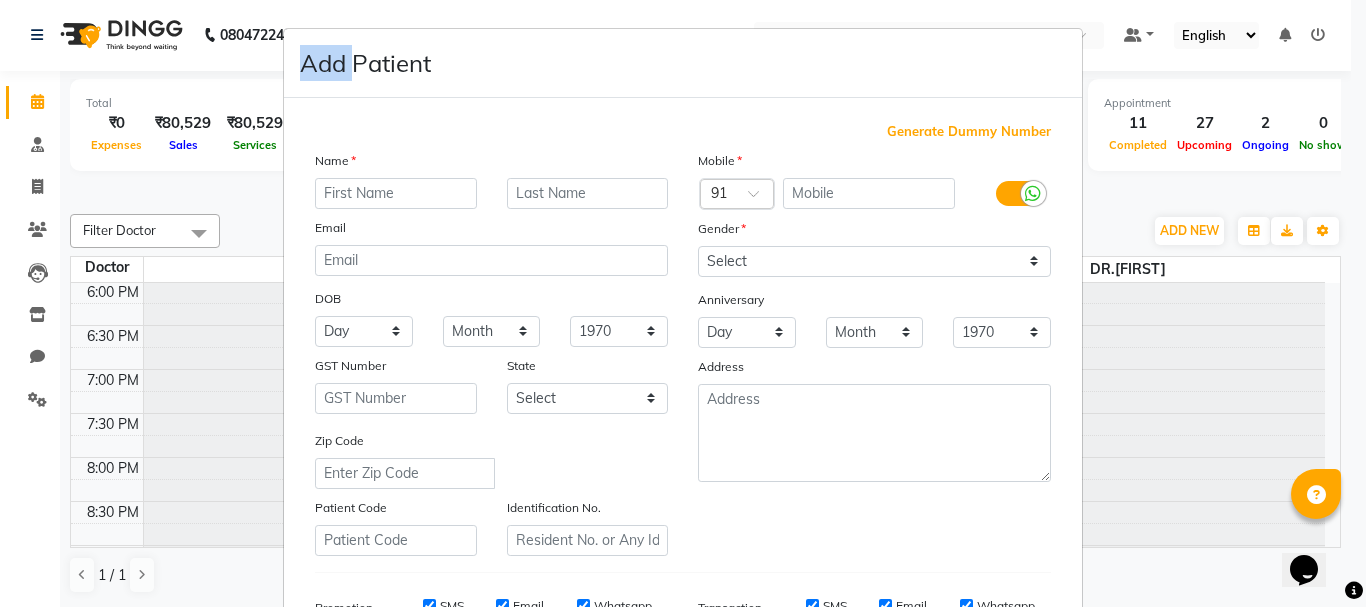 click on "Add Patient Generate Dummy Number Name Email DOB Day 01 02 03 04 05 06 07 08 09 10 11 12 13 14 15 16 17 18 19 20 21 22 23 24 25 26 27 28 29 30 31 Month January February March April May June July August September October November December 1940 1941 1942 1943 1944 1945 1946 1947 1948 1949 1950 1951 1952 1953 1954 1955 1956 1957 1958 1959 1960 1961 1962 1963 1964 1965 1966 1967 1968 1969 1970 1971 1972 1973 1974 1975 1976 1977 1978 1979 1980 1981 1982 1983 1984 1985 1986 1987 1988 1989 1990 1991 1992 1993 1994 1995 1996 1997 1998 1999 2000 2001 2002 2003 2004 2005 2006 2007 2008 2009 2010 2011 2012 2013 2014 2015 2016 2017 2018 2019 2020 2021 2022 2023 2024 GST Number State Select Andaman and Nicobar Islands Andhra Pradesh Arunachal Pradesh Assam Bihar Chandigarh Chhattisgarh Dadra and Nagar Haveli Daman and Diu Delhi Goa Gujarat Haryana Himachal Pradesh Jammu and Kashmir Jharkhand Karnataka Kerala Lakshadweep Madhya Pradesh Maharashtra Manipur Meghalaya Mizoram Nagaland Odisha Pondicherry Punjab Rajasthan × 91" at bounding box center [683, 303] 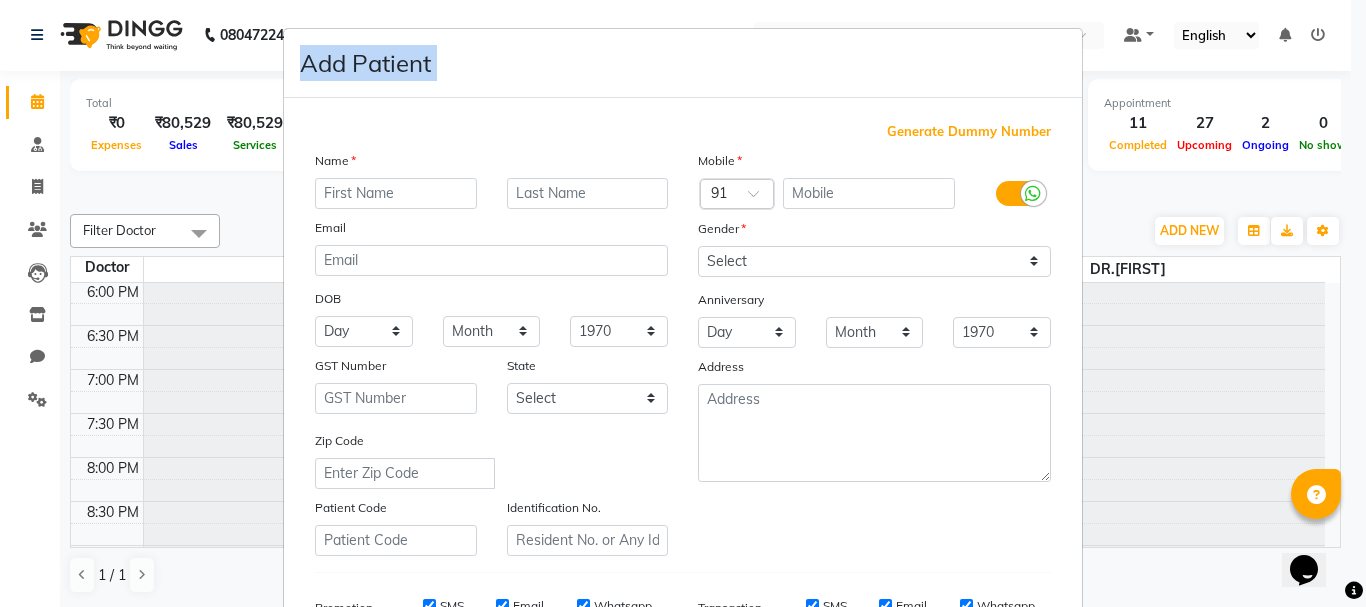 drag, startPoint x: 197, startPoint y: 204, endPoint x: 223, endPoint y: 204, distance: 26 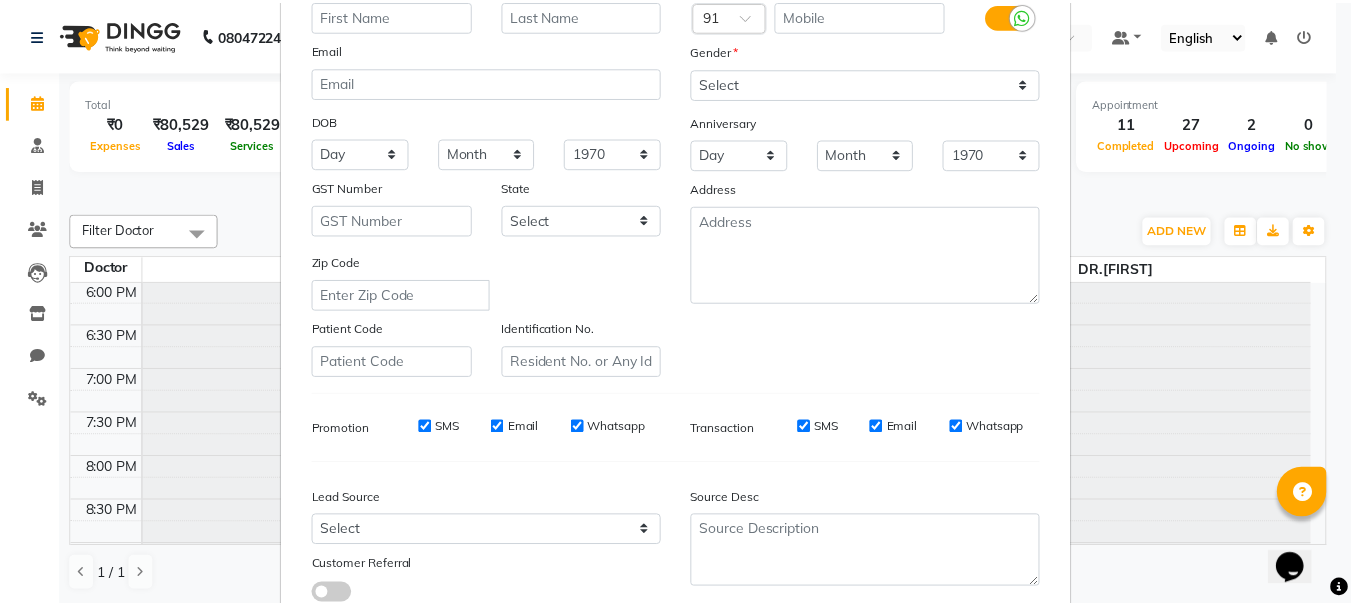 scroll, scrollTop: 316, scrollLeft: 0, axis: vertical 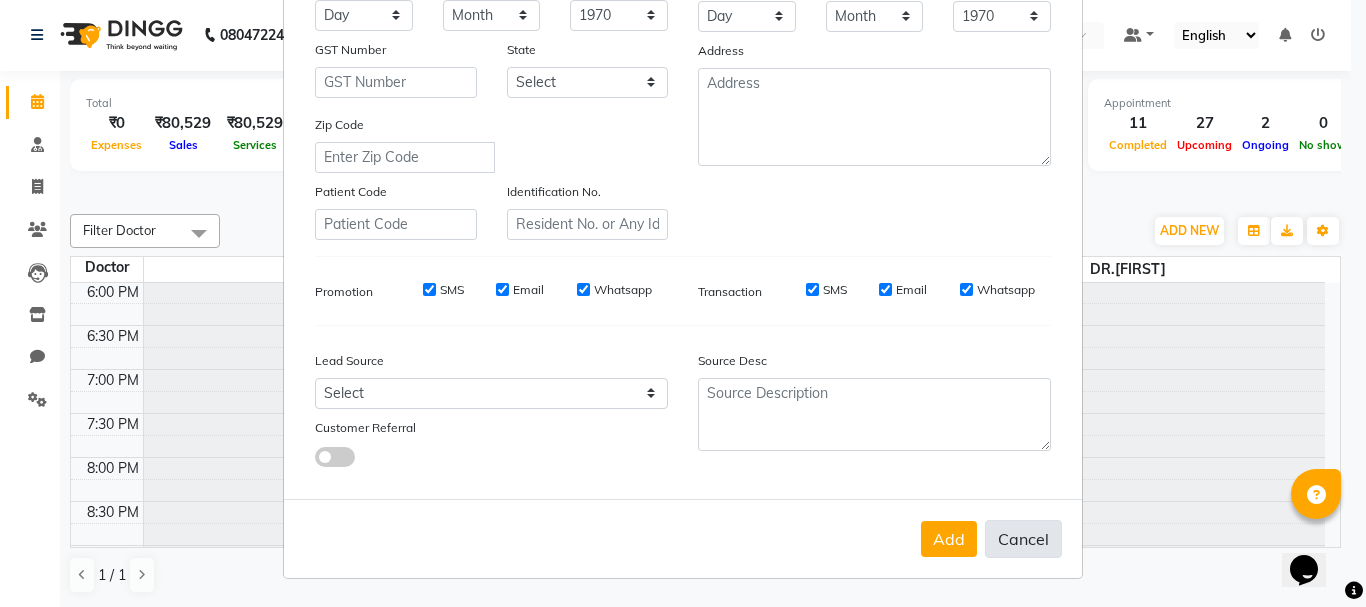 click on "Cancel" at bounding box center [1023, 539] 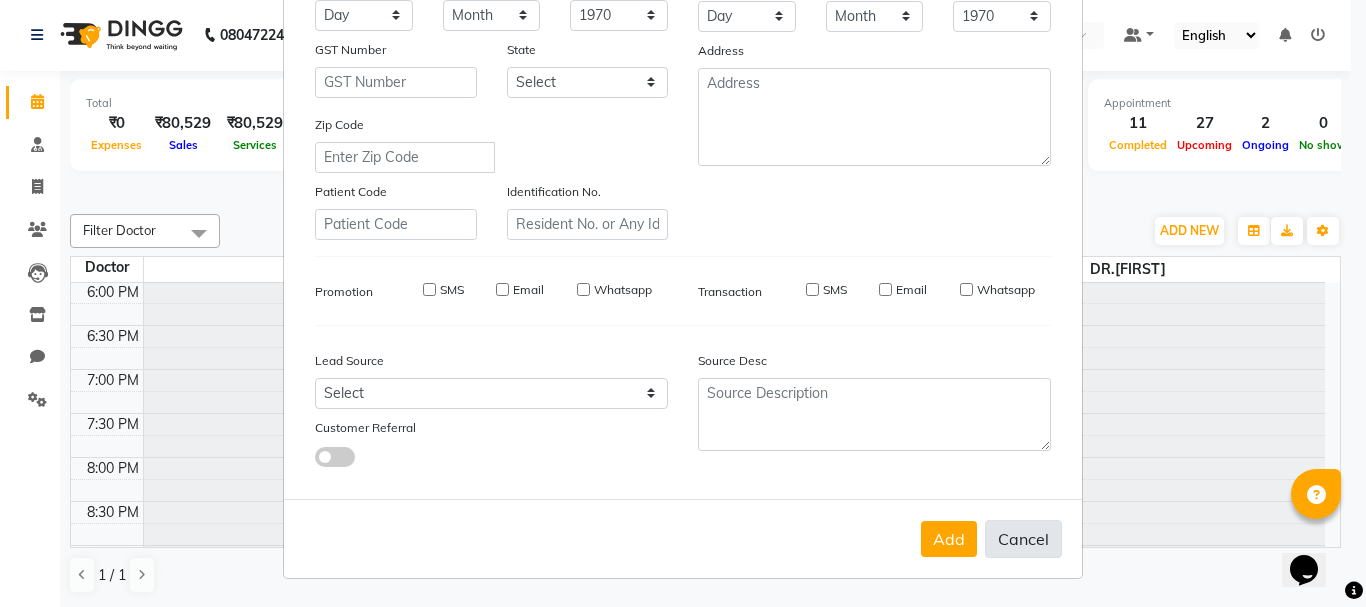 select 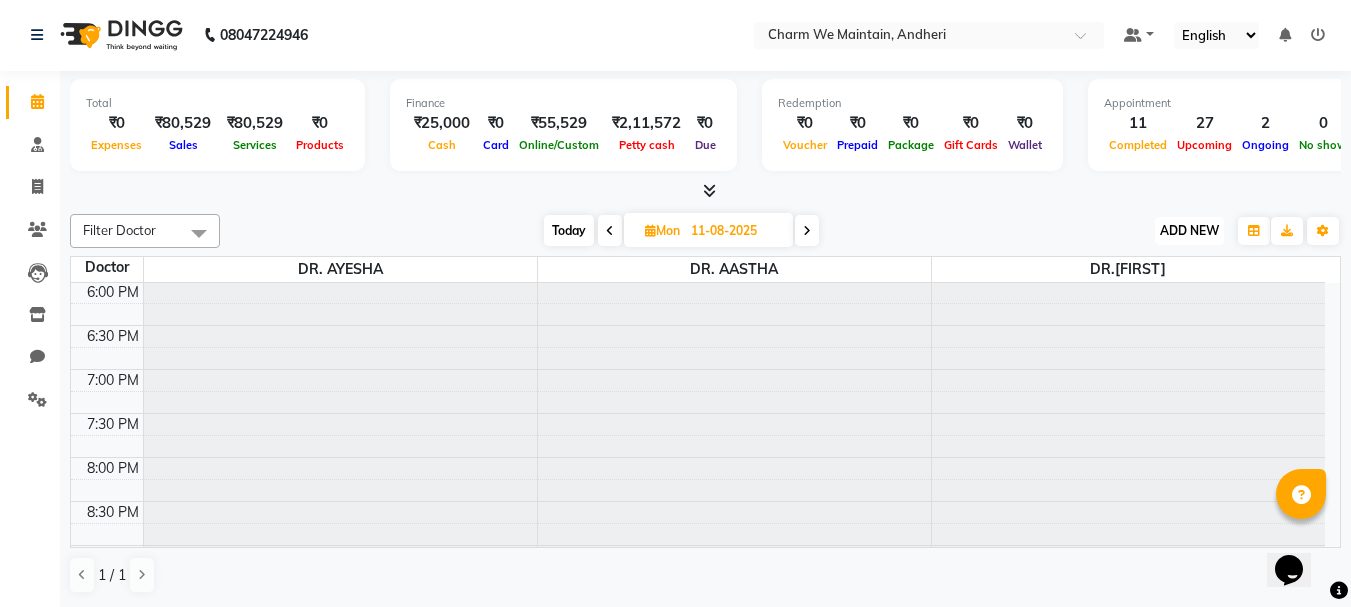 click on "ADD NEW Toggle Dropdown" at bounding box center (1189, 231) 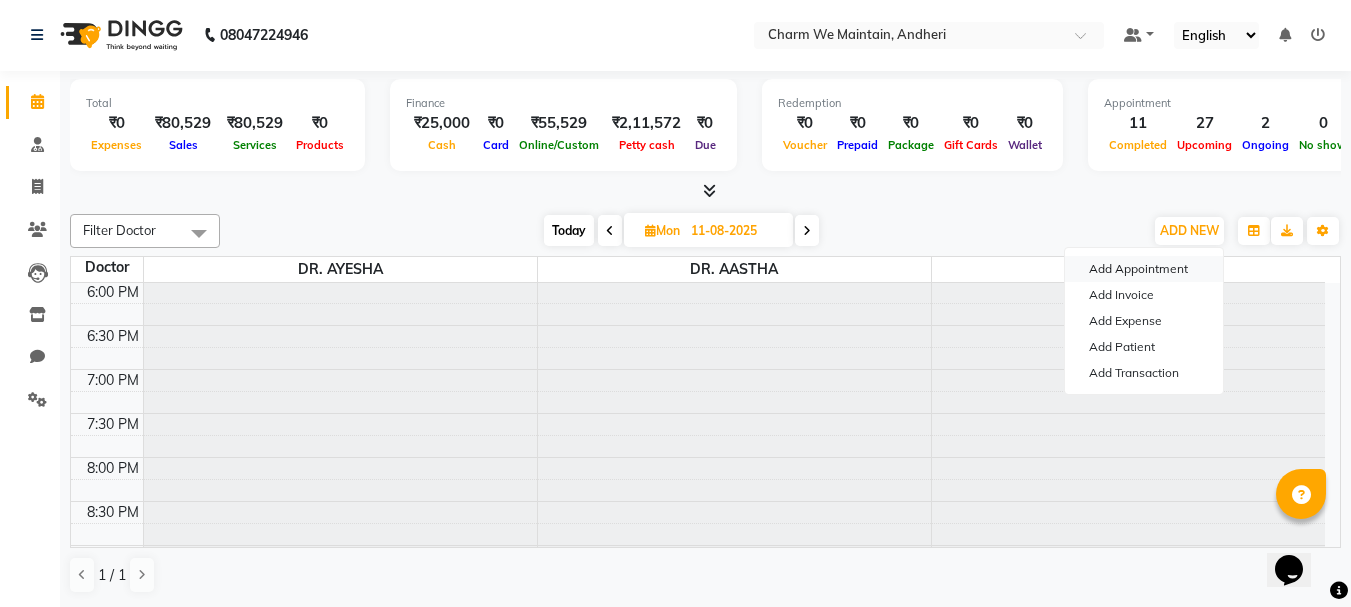 click on "Add Appointment" at bounding box center (1144, 269) 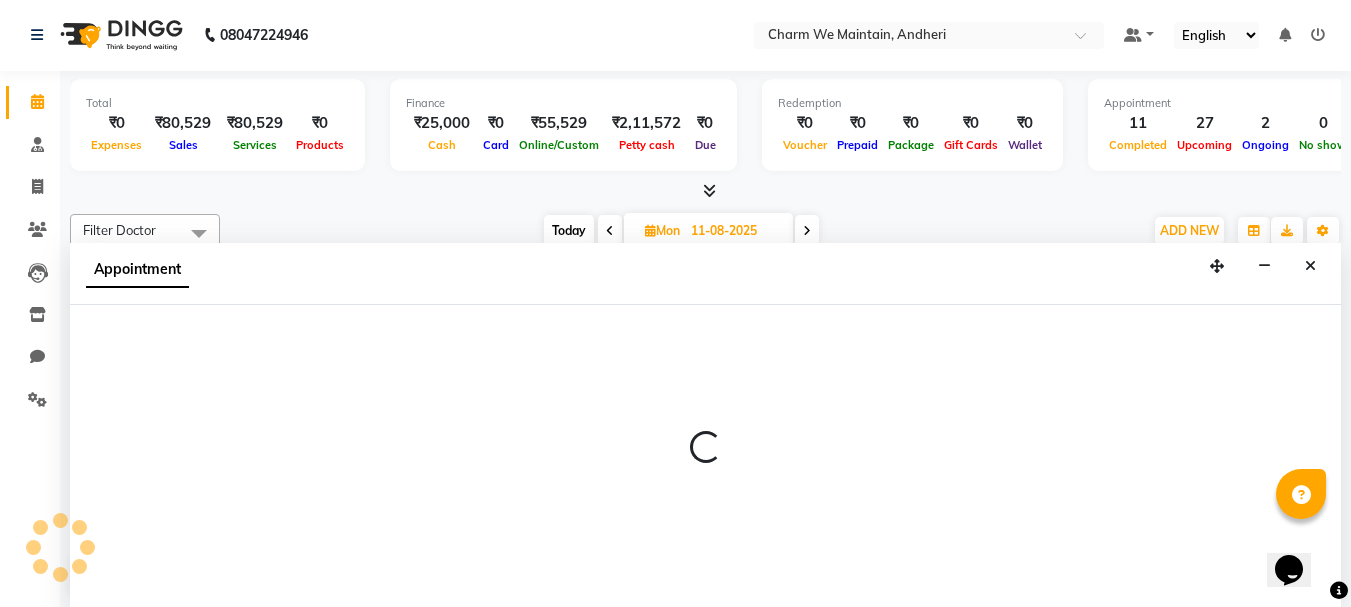 select on "540" 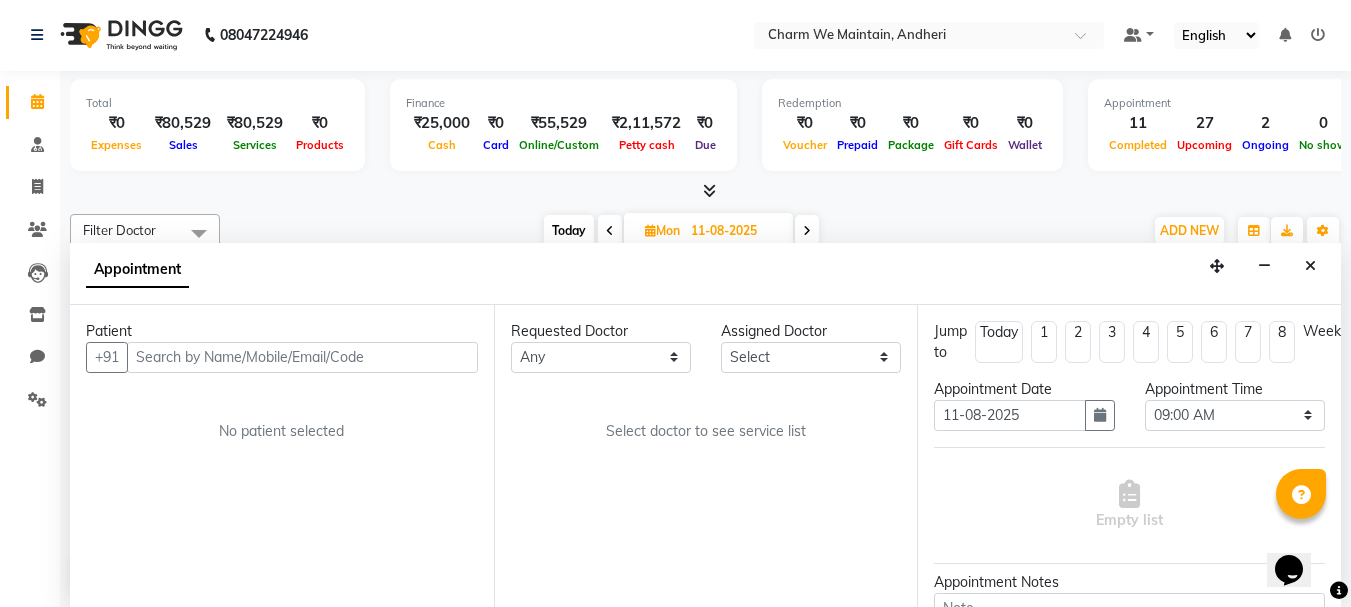 click at bounding box center [302, 357] 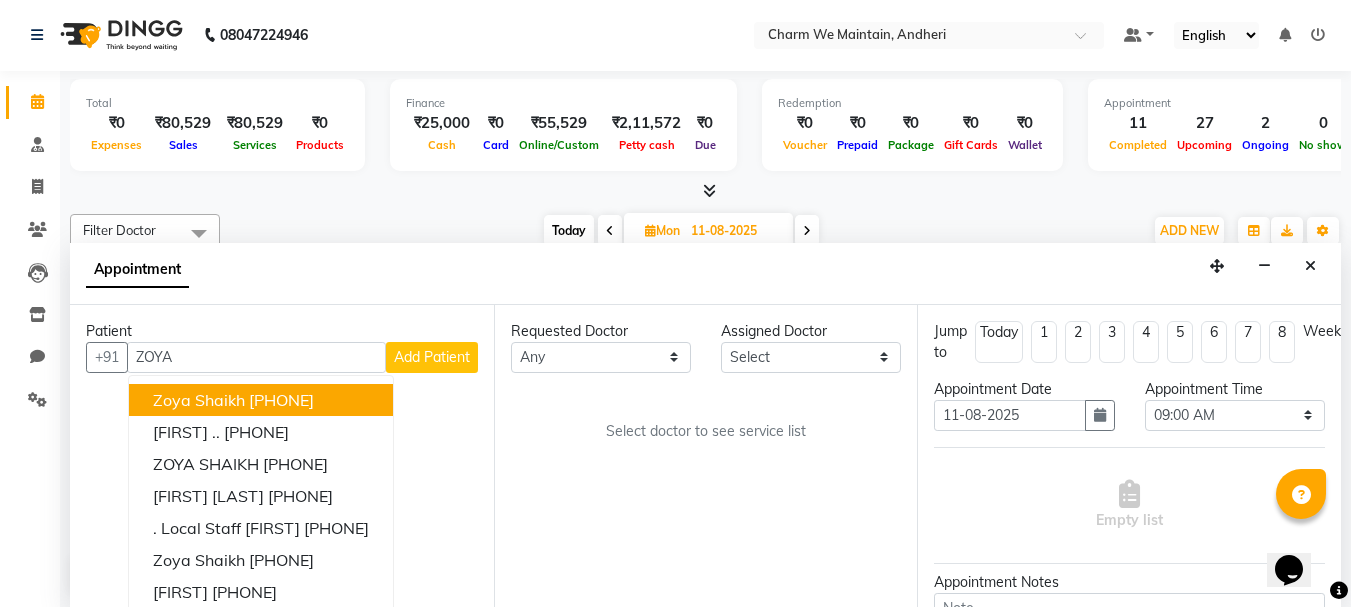 type on "ZOYA" 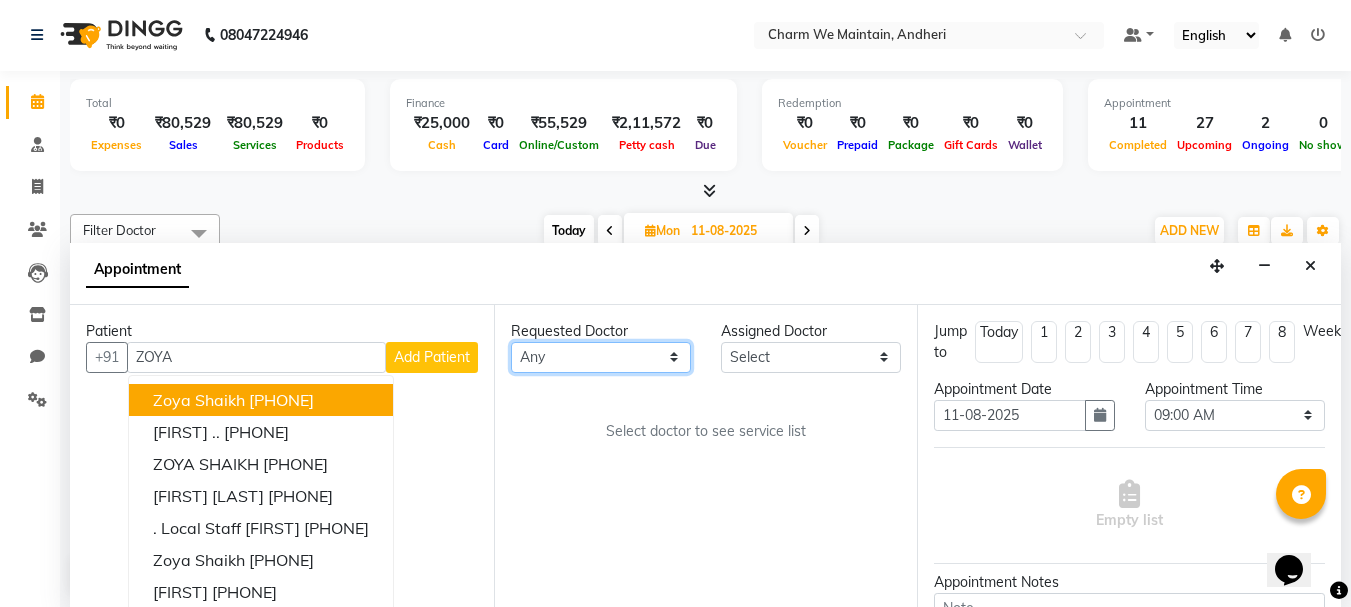 drag, startPoint x: 685, startPoint y: 372, endPoint x: 650, endPoint y: 357, distance: 38.078865 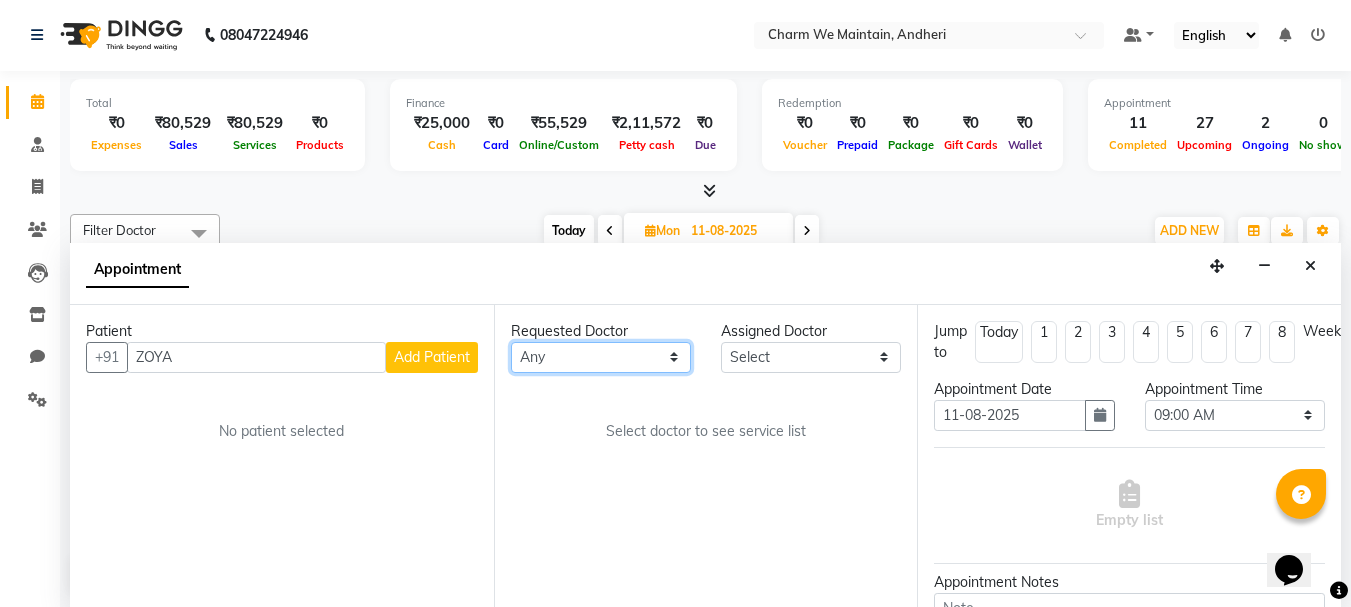 click on "Any DR. AASTHA DR. AYESHA DR. HIRALBEN" at bounding box center (601, 357) 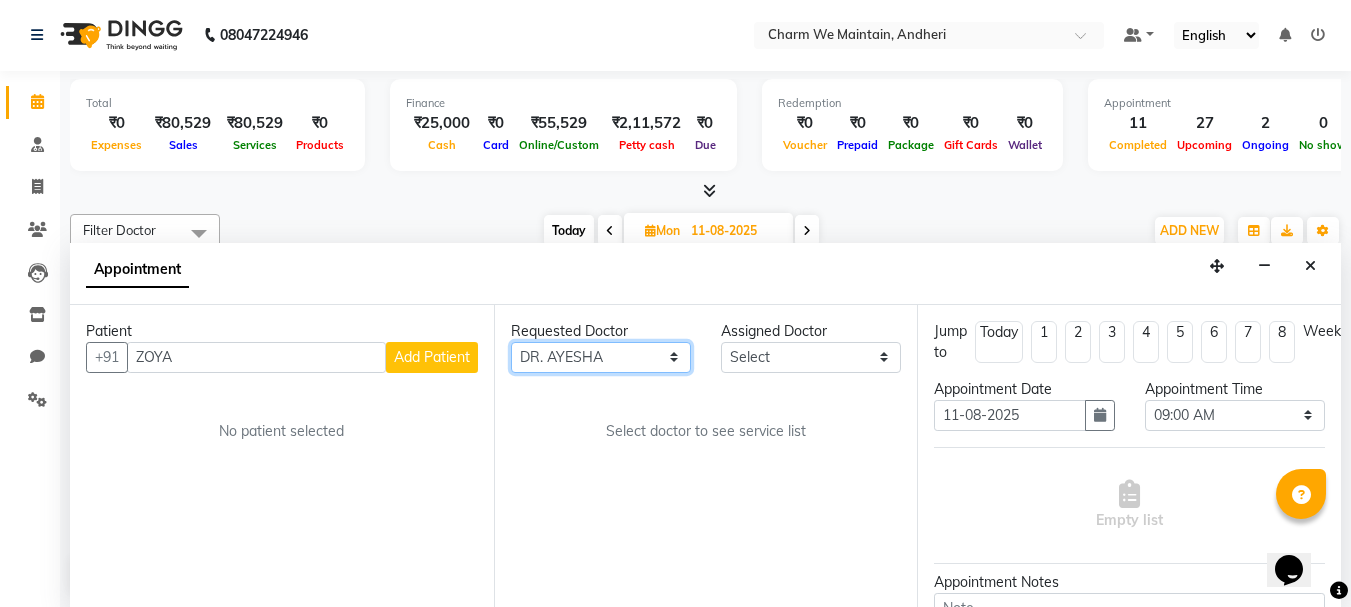 click on "Any DR. AASTHA DR. AYESHA DR. HIRALBEN" at bounding box center (601, 357) 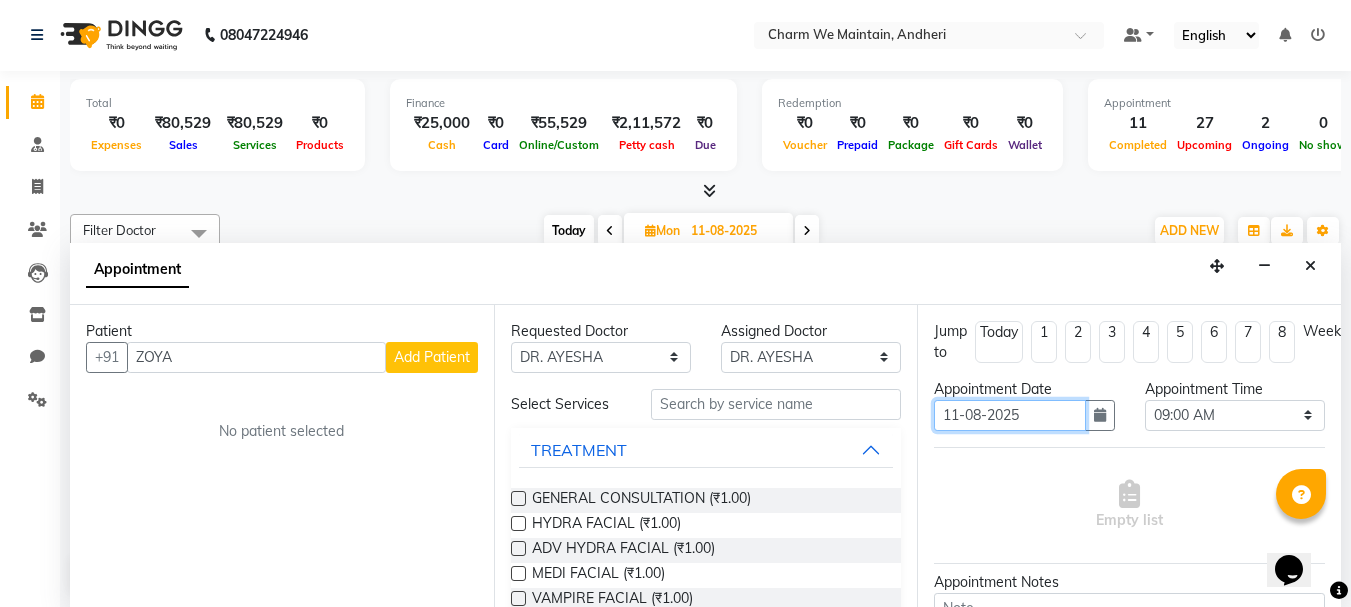 drag, startPoint x: 1047, startPoint y: 416, endPoint x: 1037, endPoint y: 428, distance: 15.6205 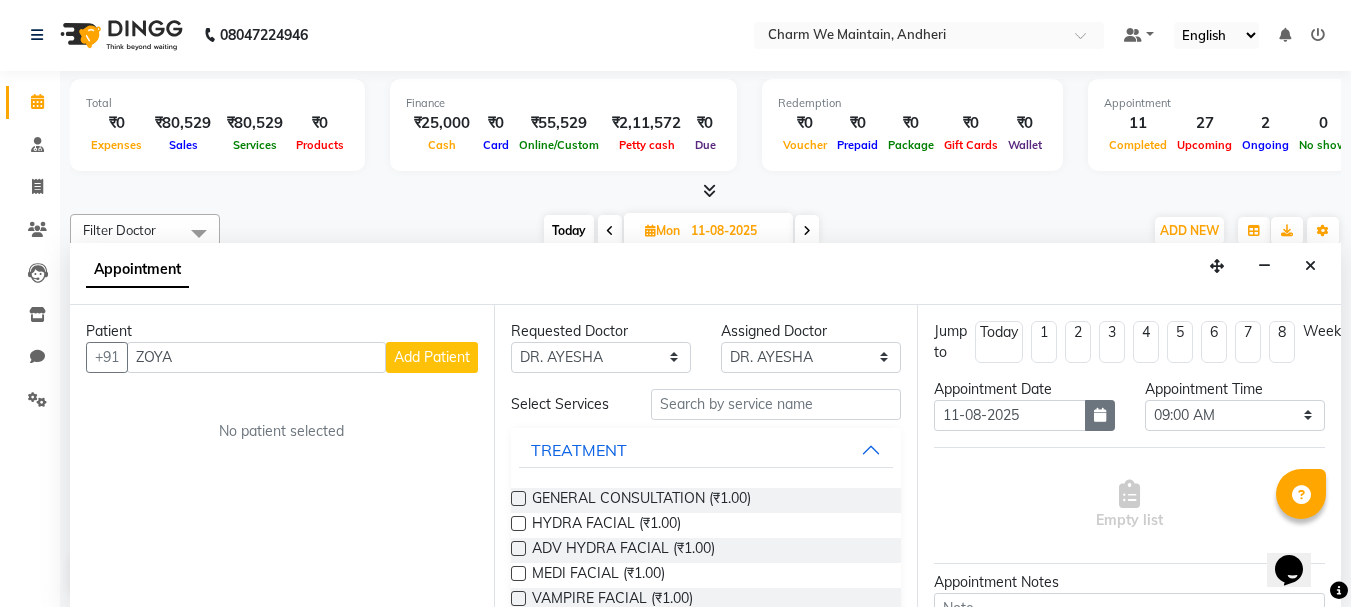 click at bounding box center [1100, 415] 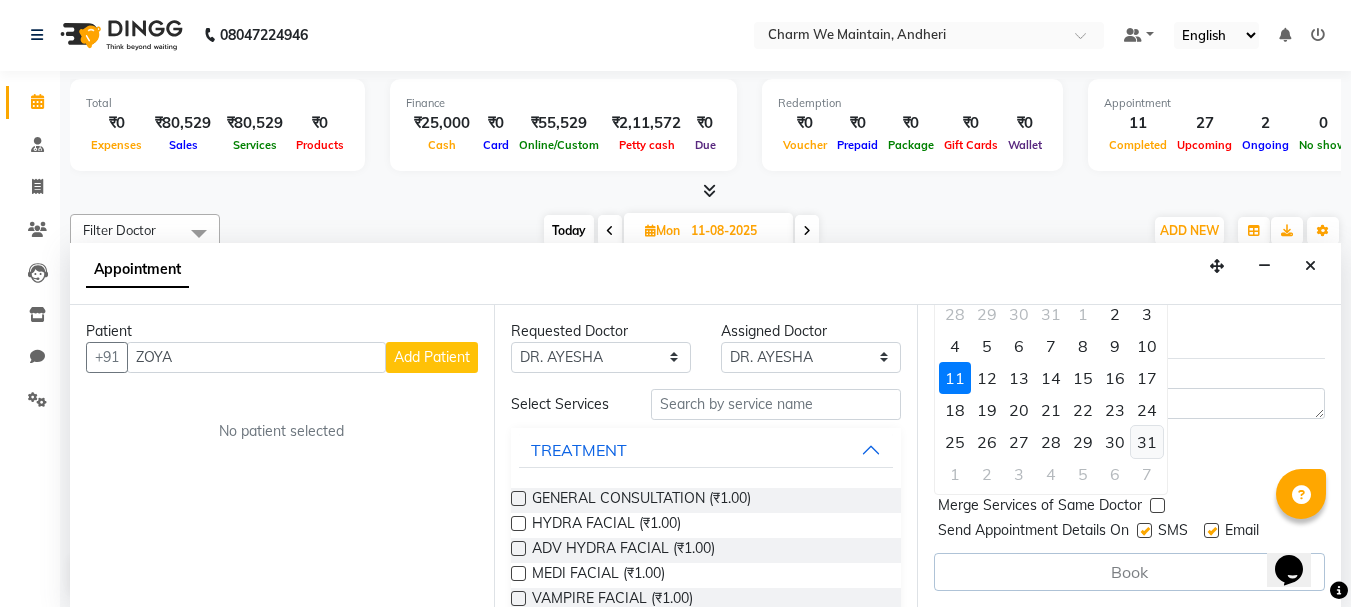 scroll, scrollTop: 120, scrollLeft: 0, axis: vertical 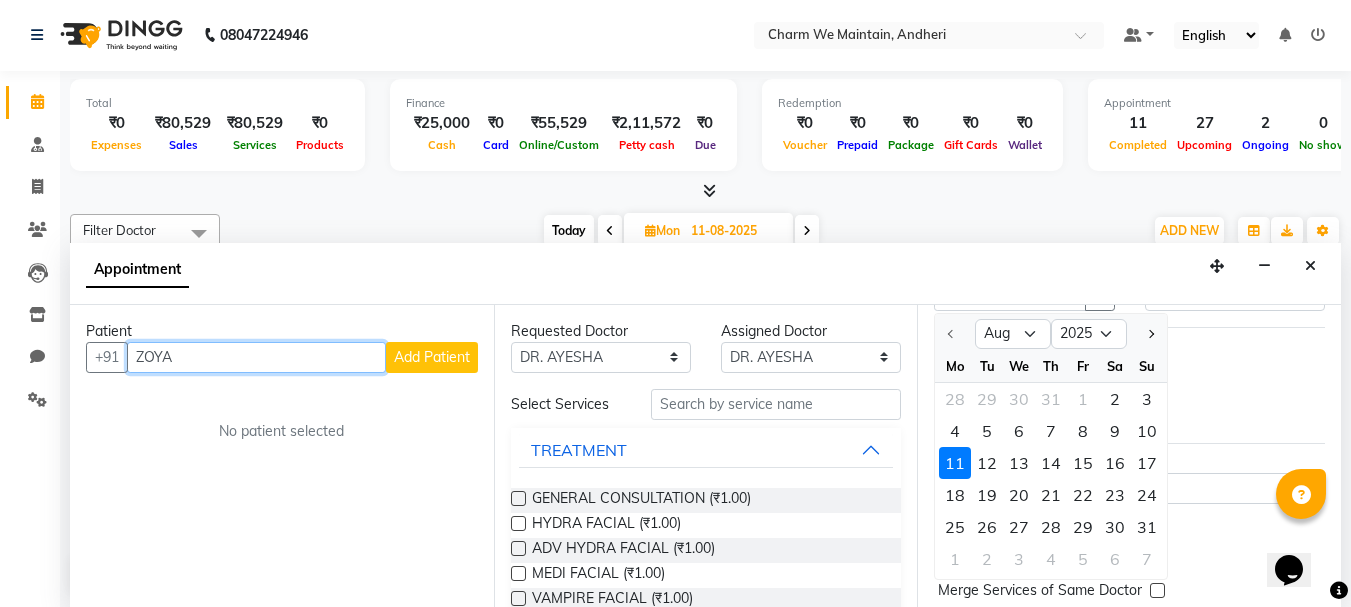 drag, startPoint x: 246, startPoint y: 371, endPoint x: 70, endPoint y: 363, distance: 176.18172 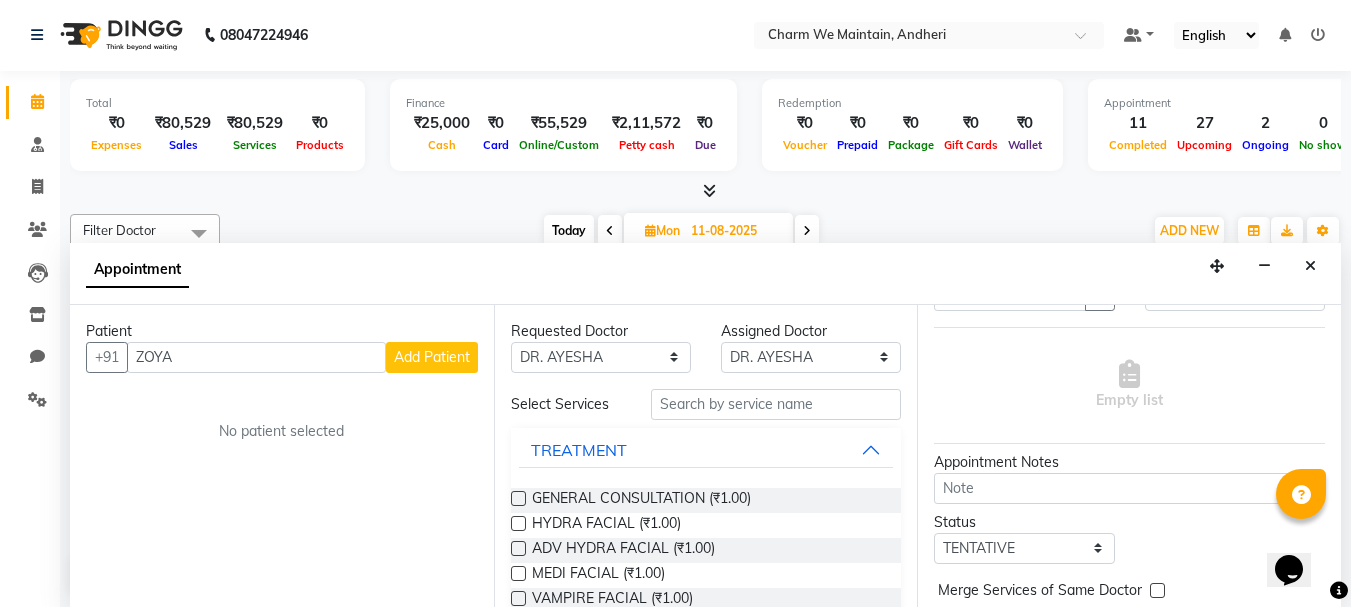 scroll, scrollTop: 95, scrollLeft: 0, axis: vertical 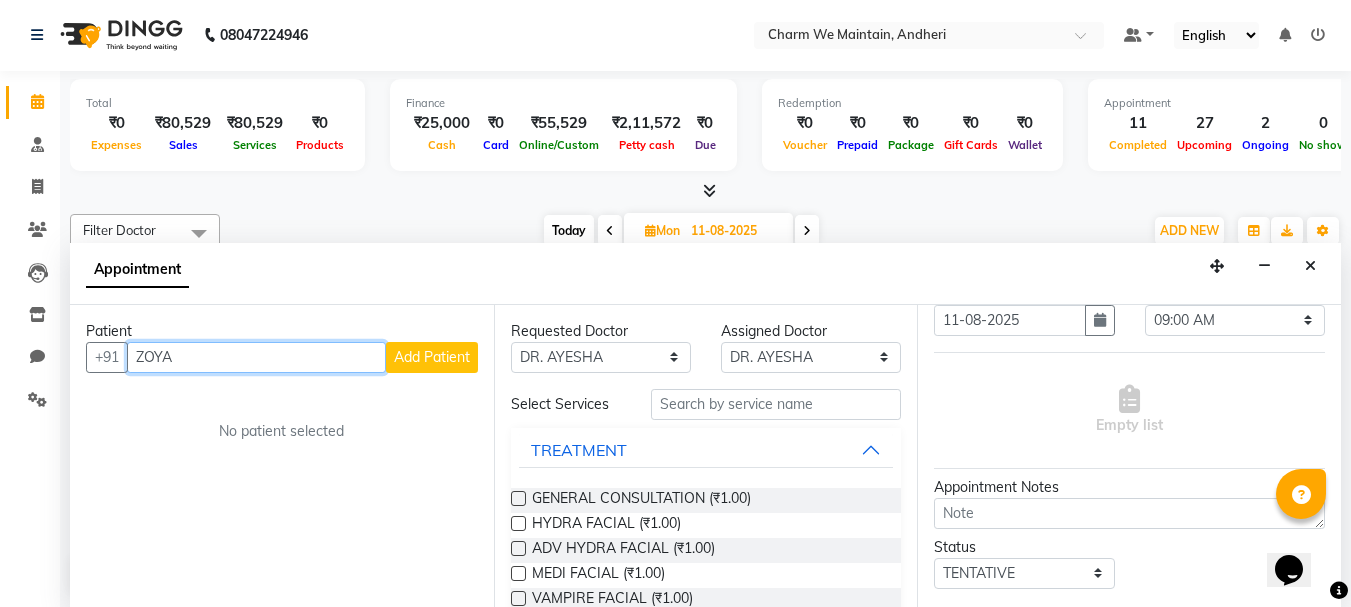 click on "ZOYA" at bounding box center (256, 357) 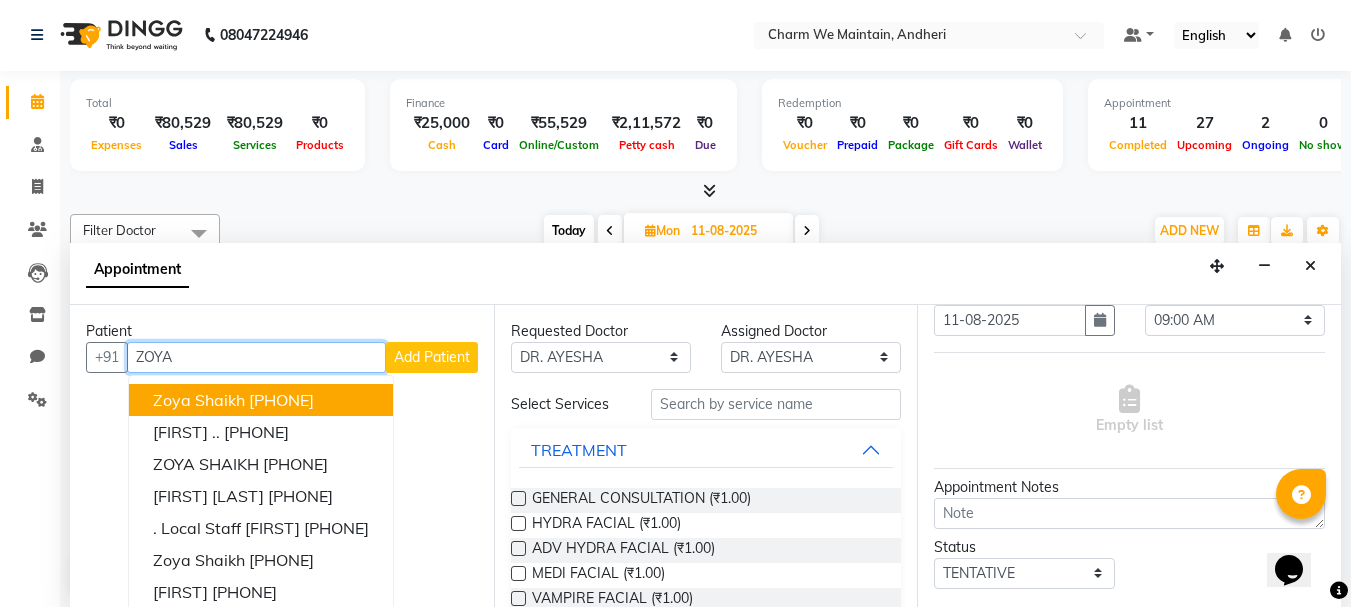 drag, startPoint x: 235, startPoint y: 357, endPoint x: 134, endPoint y: 344, distance: 101.8332 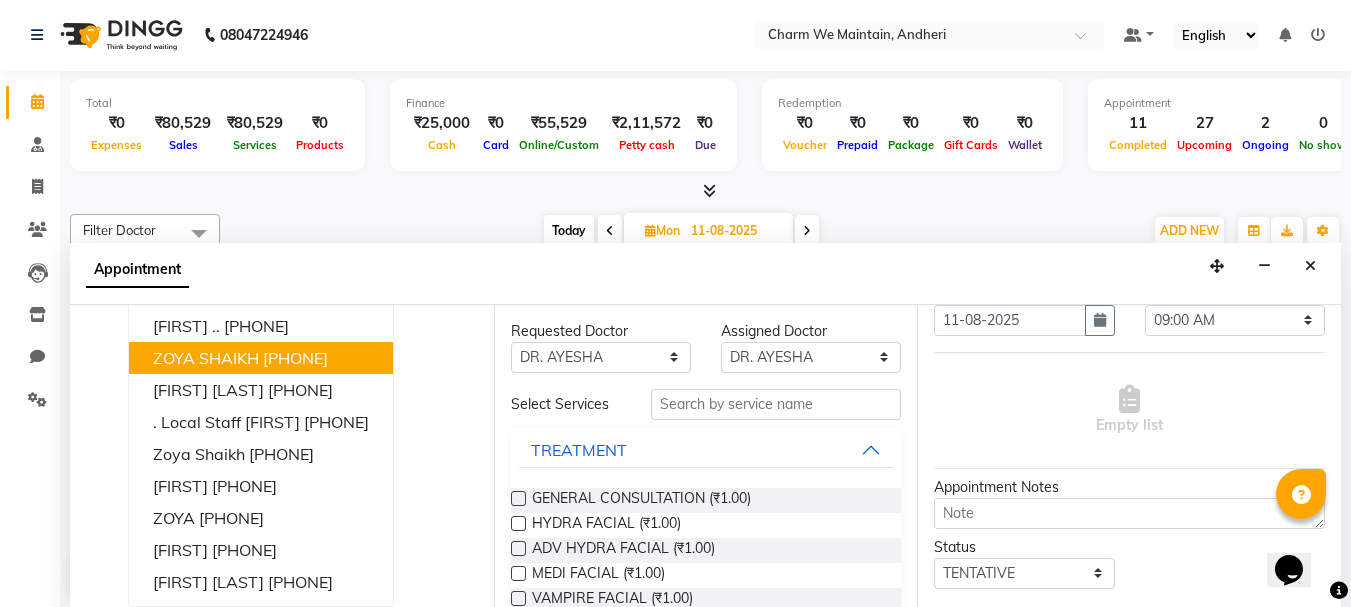 scroll, scrollTop: 0, scrollLeft: 0, axis: both 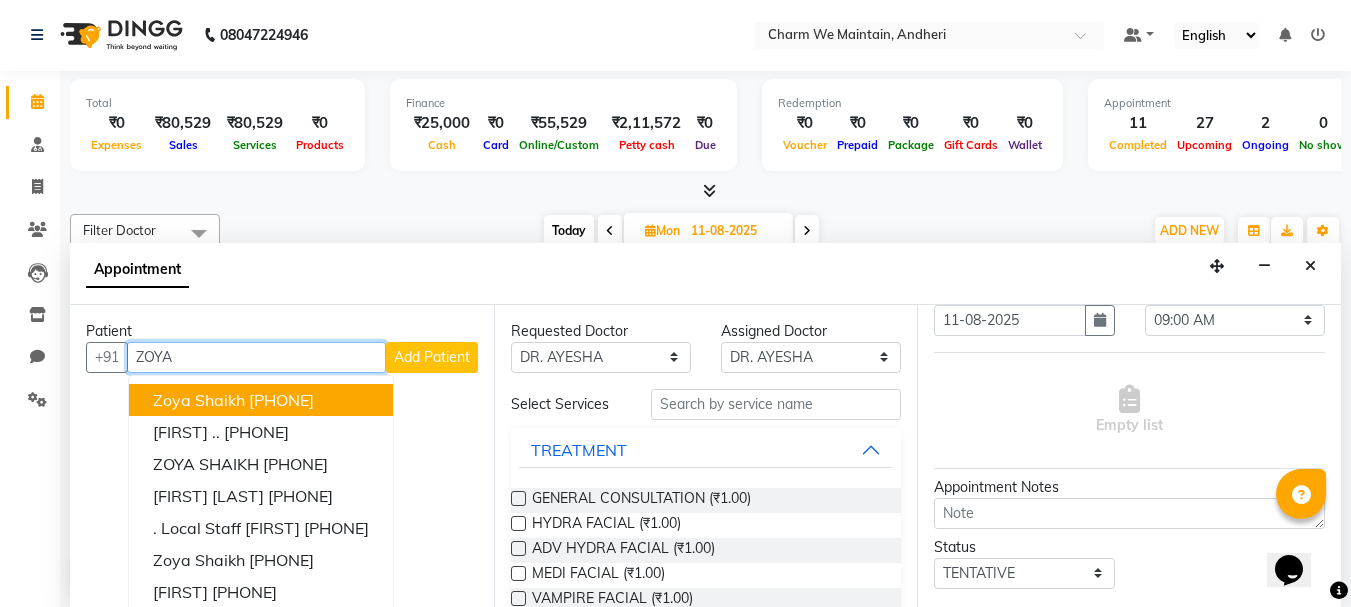 type on "ZOYA" 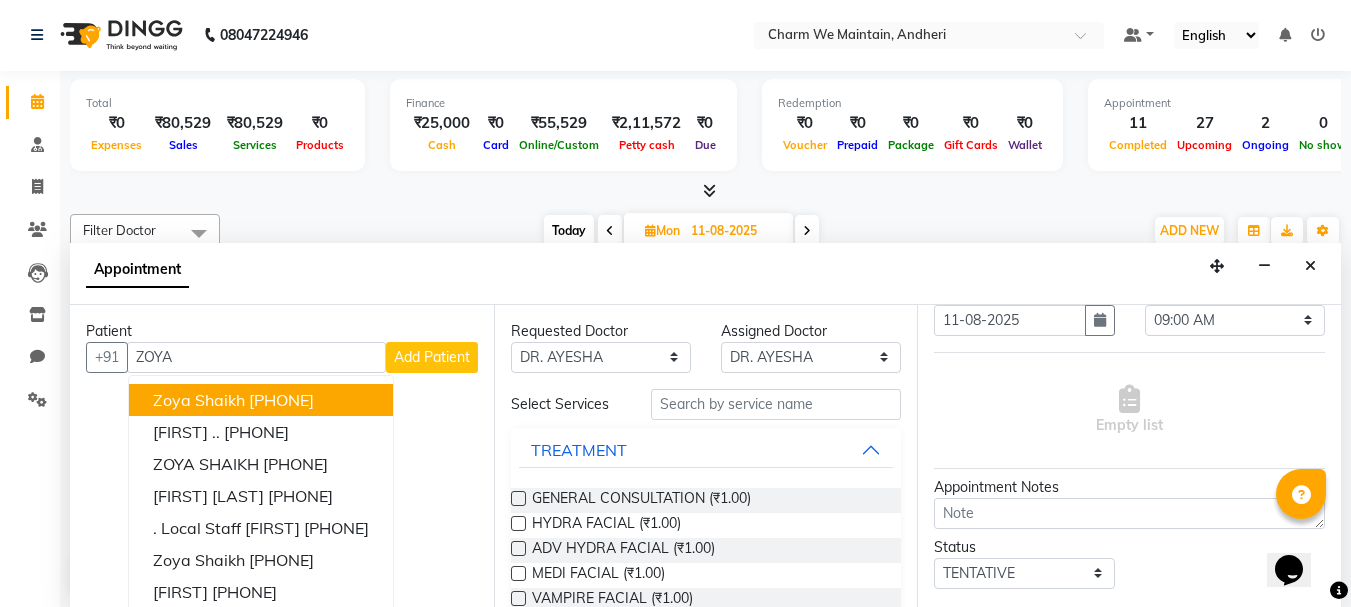 click on "Today  Mon 11-08-2025" at bounding box center [681, 231] 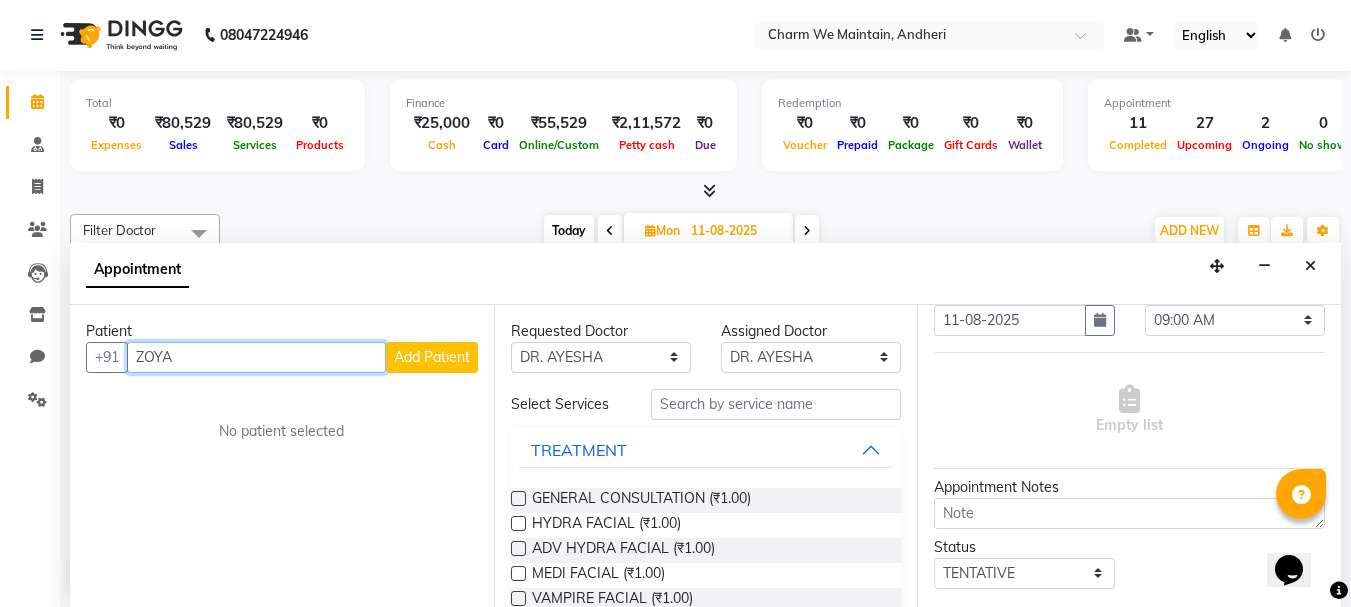 drag, startPoint x: 235, startPoint y: 366, endPoint x: 68, endPoint y: 355, distance: 167.36188 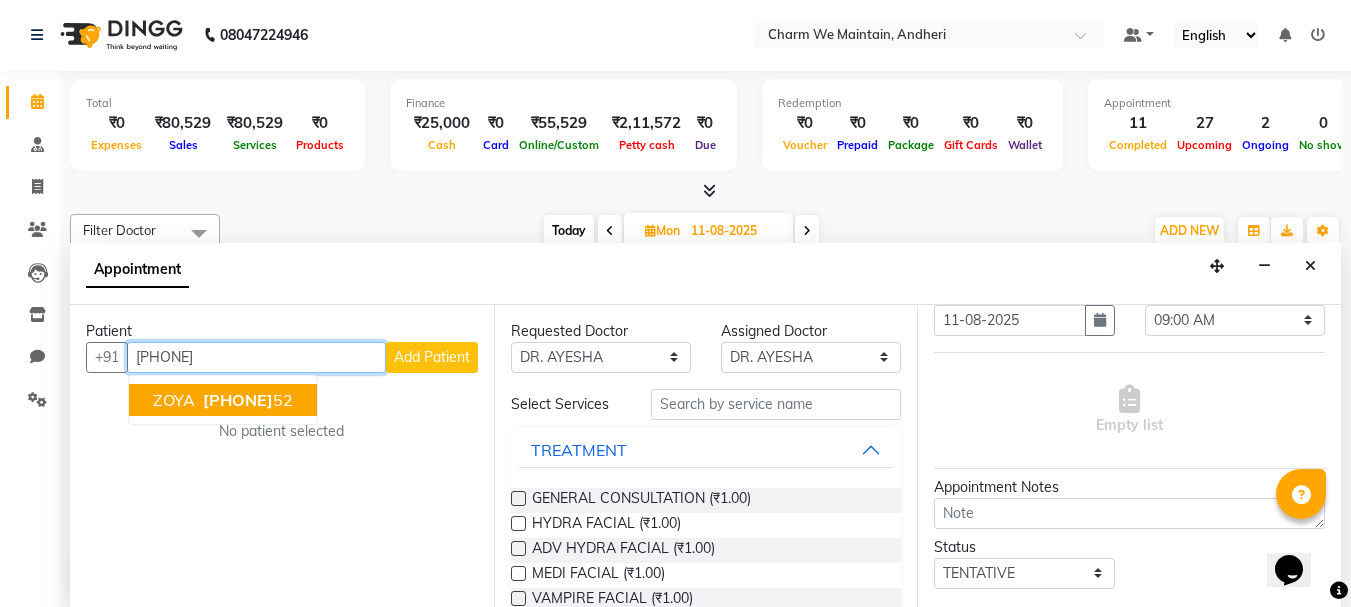 click on "[PHONE]" at bounding box center (238, 400) 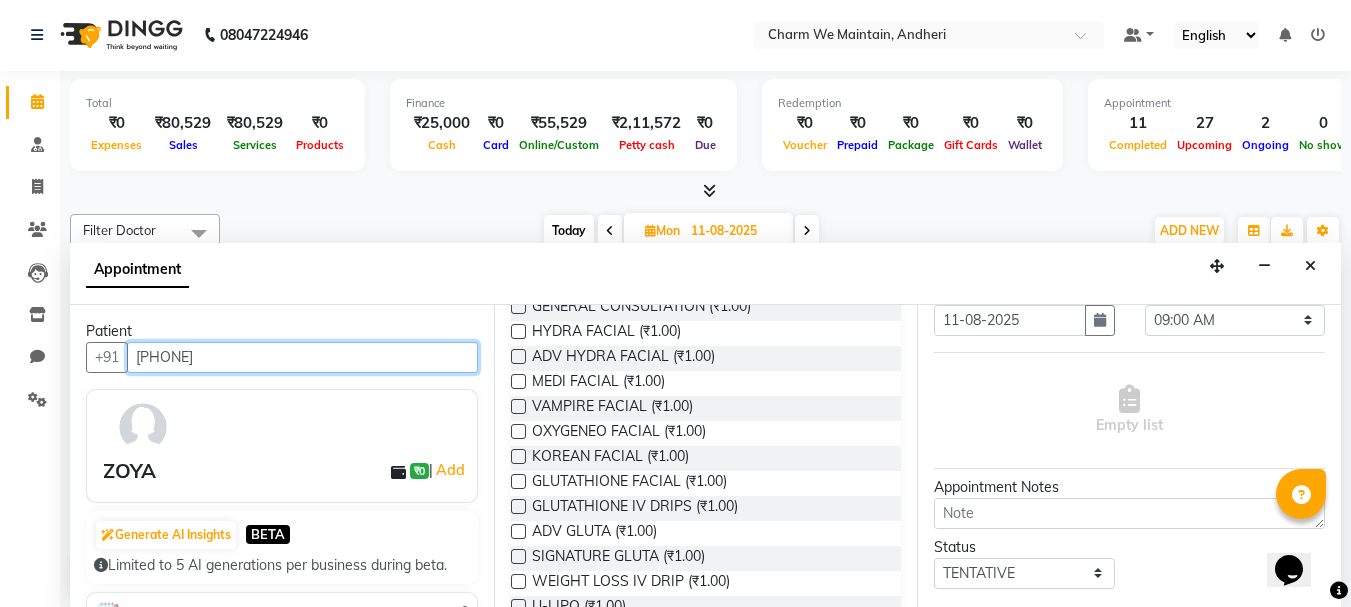 scroll, scrollTop: 200, scrollLeft: 0, axis: vertical 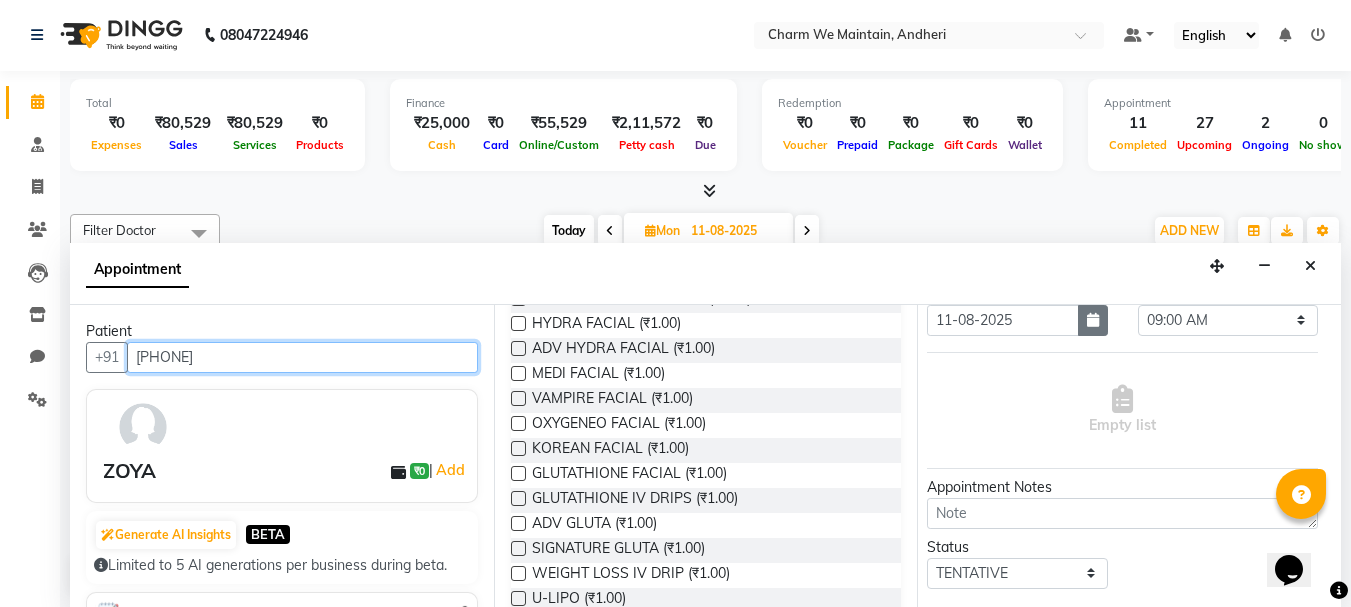 type on "[PHONE]" 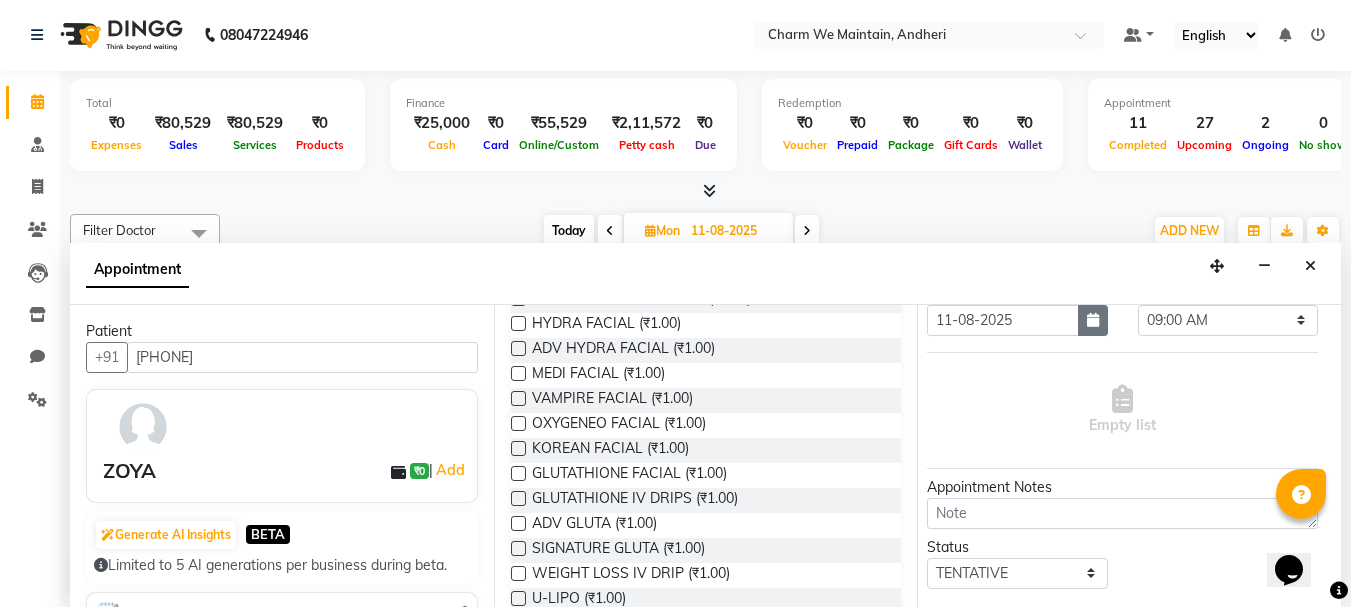 click at bounding box center [1093, 320] 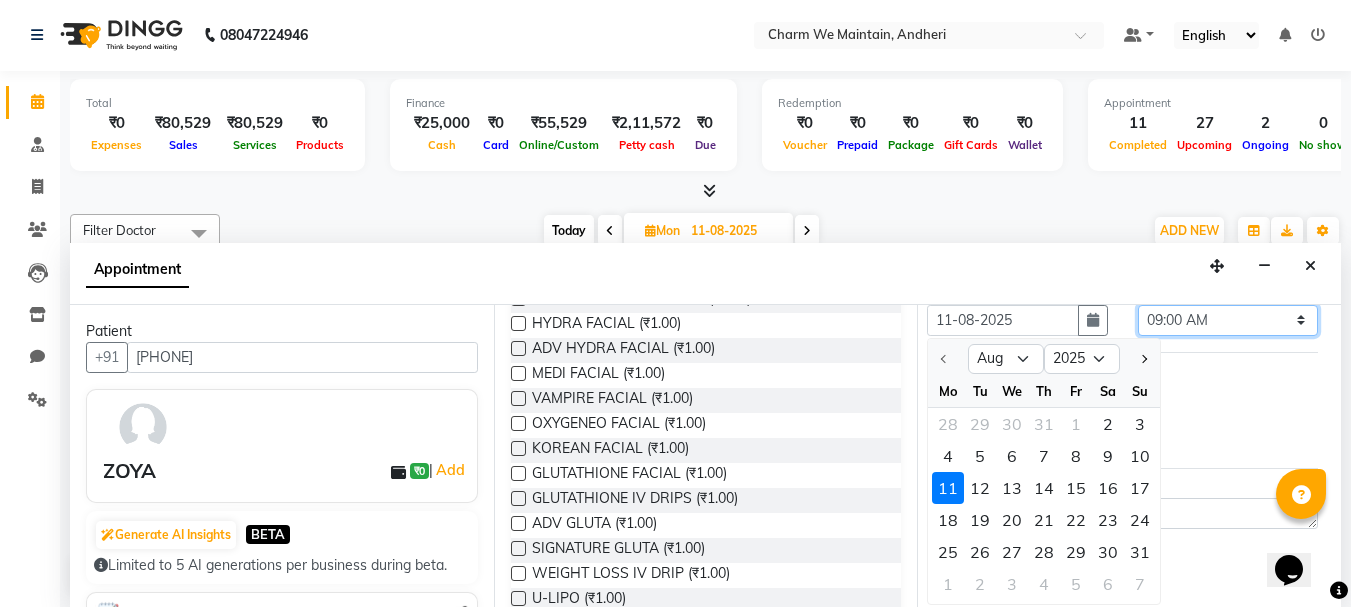 click on "Select 09:00 AM 09:15 AM 09:30 AM 09:45 AM 10:00 AM 10:15 AM 10:30 AM 10:45 AM 11:00 AM 11:15 AM 11:30 AM 11:45 AM 12:00 PM 12:15 PM 12:30 PM 12:45 PM 01:00 PM 01:15 PM 01:30 PM 01:45 PM 02:00 PM 02:15 PM 02:30 PM 02:45 PM 03:00 PM 03:15 PM 03:30 PM 03:45 PM 04:00 PM 04:15 PM 04:30 PM 04:45 PM 05:00 PM 05:15 PM 05:30 PM 05:45 PM 06:00 PM 06:15 PM 06:30 PM 06:45 PM 07:00 PM 07:15 PM 07:30 PM 07:45 PM 08:00 PM 08:15 PM 08:30 PM 08:45 PM 09:00 PM 09:15 PM 09:30 PM 09:45 PM 10:00 PM" at bounding box center [1228, 320] 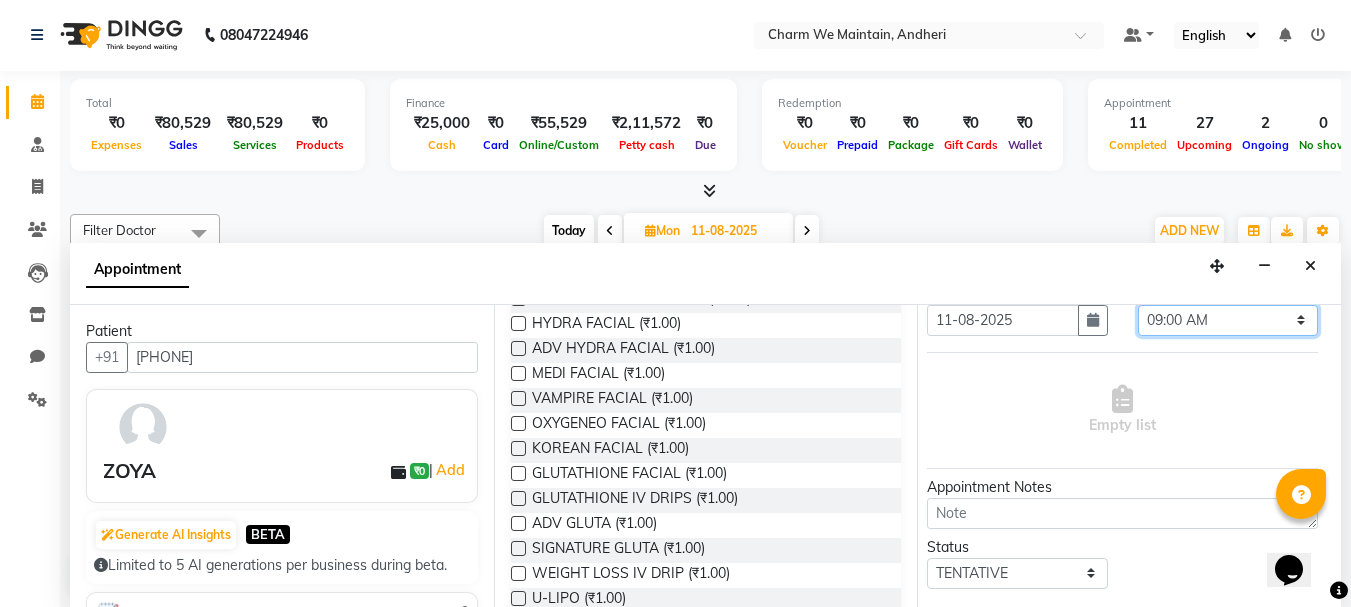 click on "Select 09:00 AM 09:15 AM 09:30 AM 09:45 AM 10:00 AM 10:15 AM 10:30 AM 10:45 AM 11:00 AM 11:15 AM 11:30 AM 11:45 AM 12:00 PM 12:15 PM 12:30 PM 12:45 PM 01:00 PM 01:15 PM 01:30 PM 01:45 PM 02:00 PM 02:15 PM 02:30 PM 02:45 PM 03:00 PM 03:15 PM 03:30 PM 03:45 PM 04:00 PM 04:15 PM 04:30 PM 04:45 PM 05:00 PM 05:15 PM 05:30 PM 05:45 PM 06:00 PM 06:15 PM 06:30 PM 06:45 PM 07:00 PM 07:15 PM 07:30 PM 07:45 PM 08:00 PM 08:15 PM 08:30 PM 08:45 PM 09:00 PM 09:15 PM 09:30 PM 09:45 PM 10:00 PM" at bounding box center [1228, 320] 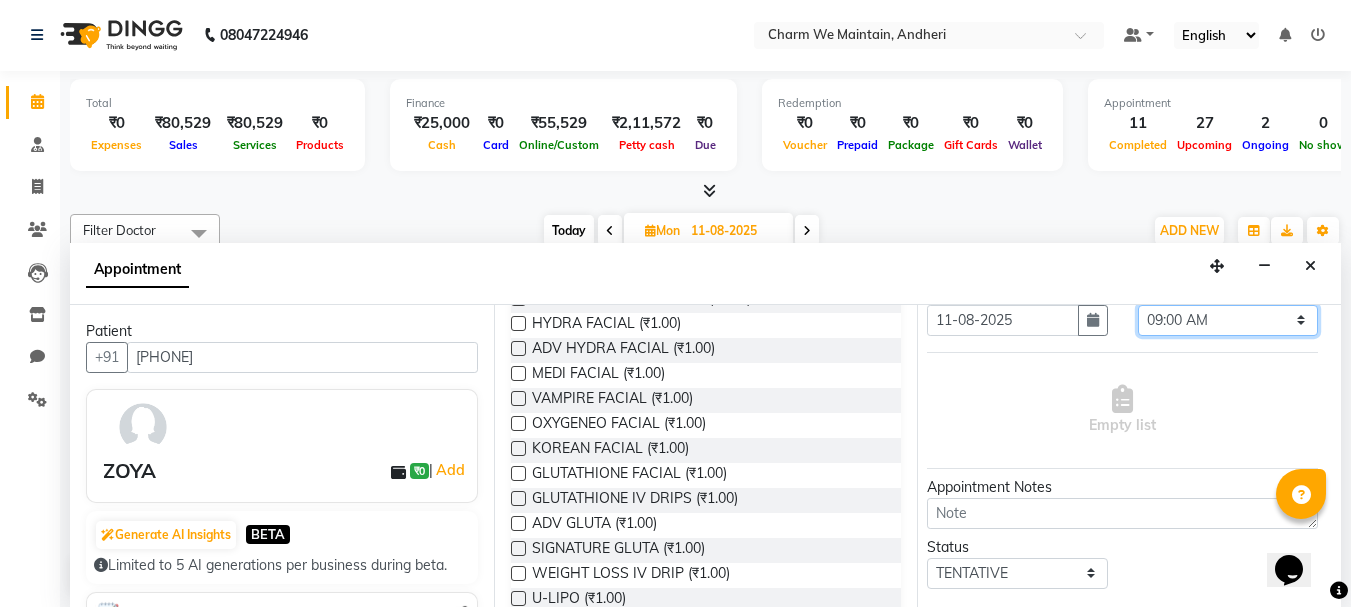 select on "720" 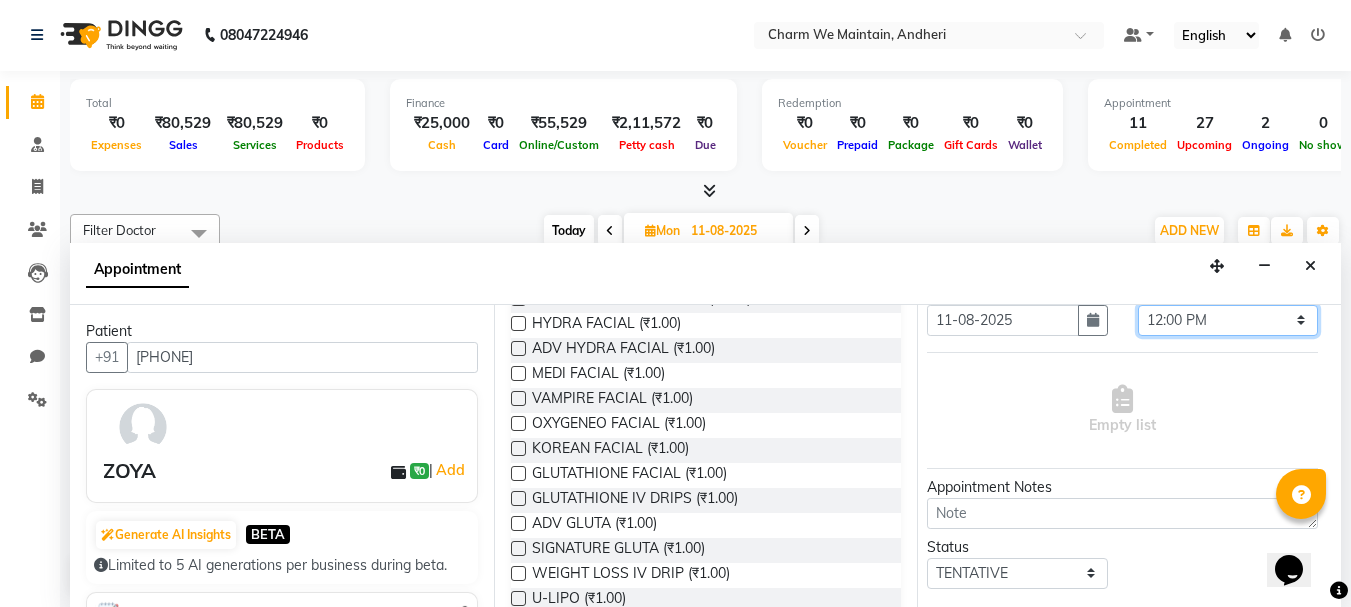 click on "Select 09:00 AM 09:15 AM 09:30 AM 09:45 AM 10:00 AM 10:15 AM 10:30 AM 10:45 AM 11:00 AM 11:15 AM 11:30 AM 11:45 AM 12:00 PM 12:15 PM 12:30 PM 12:45 PM 01:00 PM 01:15 PM 01:30 PM 01:45 PM 02:00 PM 02:15 PM 02:30 PM 02:45 PM 03:00 PM 03:15 PM 03:30 PM 03:45 PM 04:00 PM 04:15 PM 04:30 PM 04:45 PM 05:00 PM 05:15 PM 05:30 PM 05:45 PM 06:00 PM 06:15 PM 06:30 PM 06:45 PM 07:00 PM 07:15 PM 07:30 PM 07:45 PM 08:00 PM 08:15 PM 08:30 PM 08:45 PM 09:00 PM 09:15 PM 09:30 PM 09:45 PM 10:00 PM" at bounding box center (1228, 320) 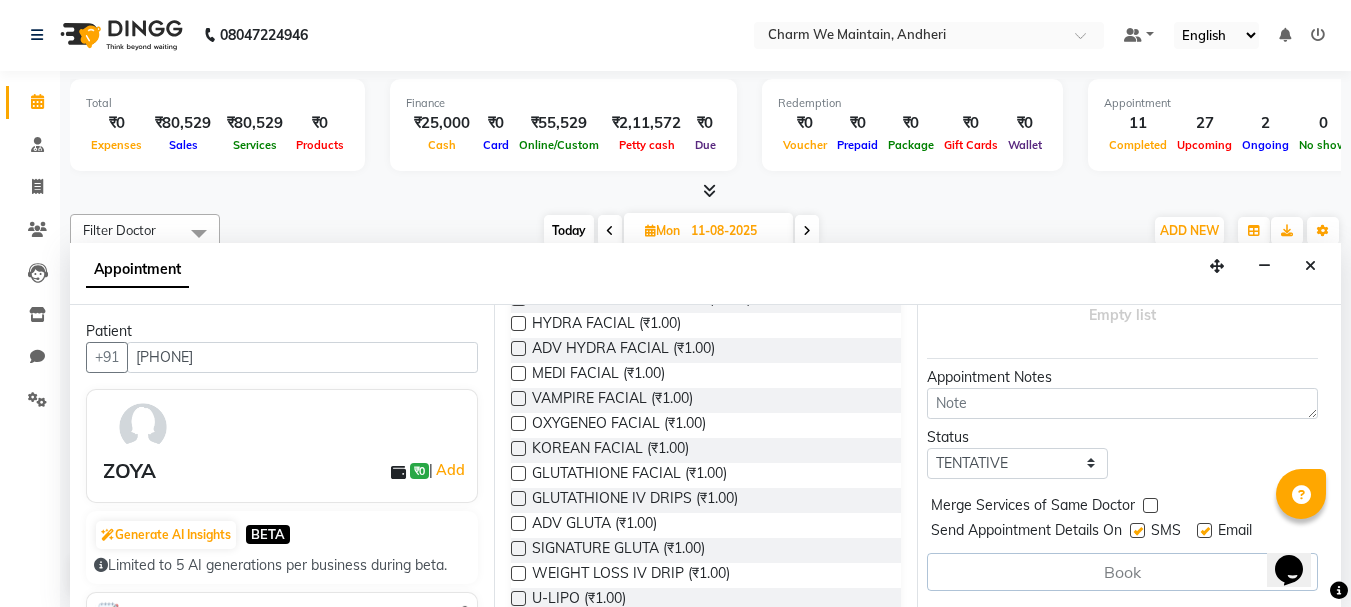 scroll, scrollTop: 220, scrollLeft: 26, axis: both 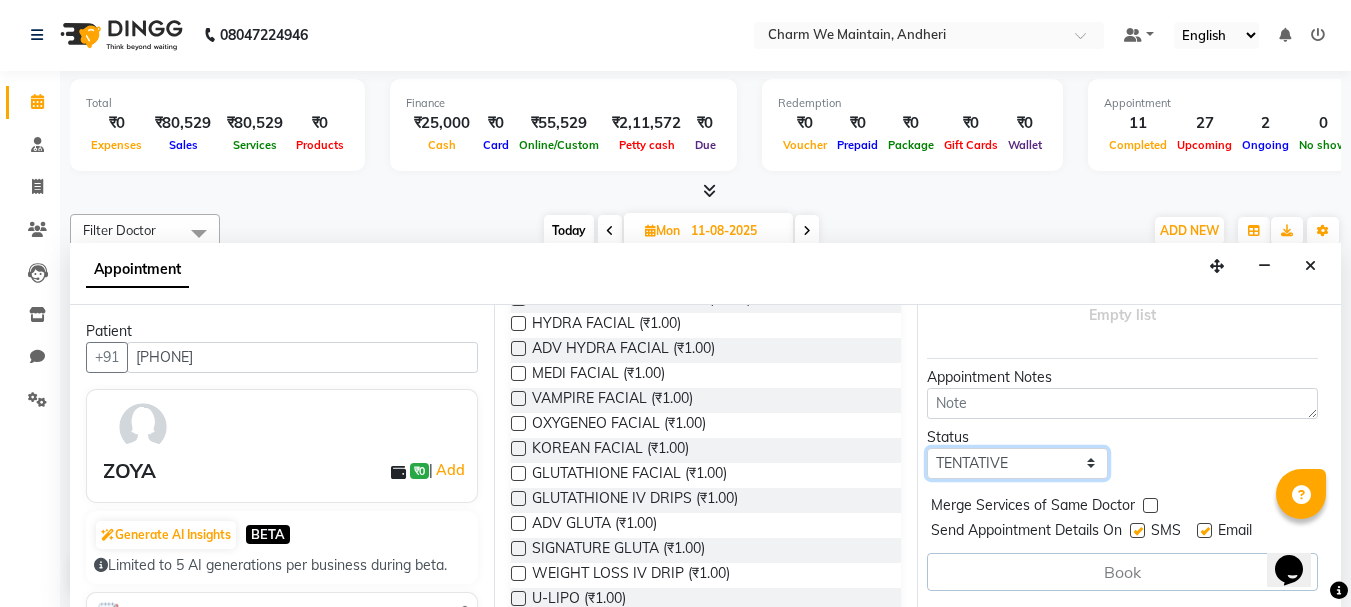 click on "Select TENTATIVE CONFIRM UPCOMING" at bounding box center [1017, 463] 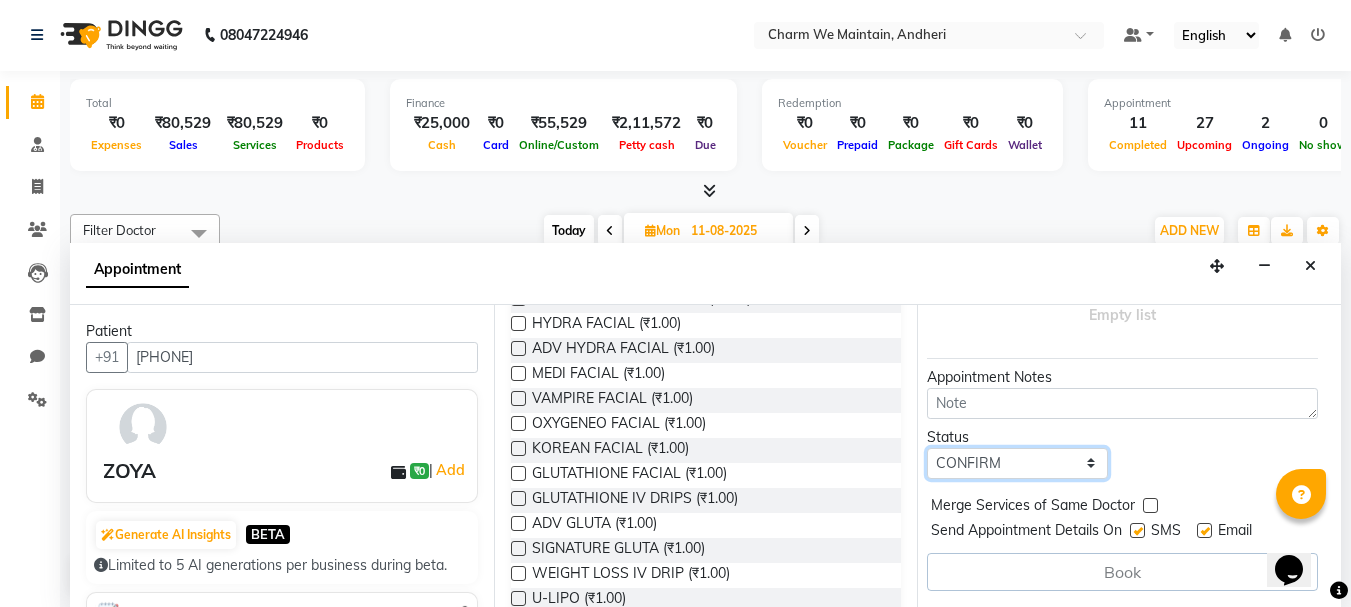 click on "Select TENTATIVE CONFIRM UPCOMING" at bounding box center [1017, 463] 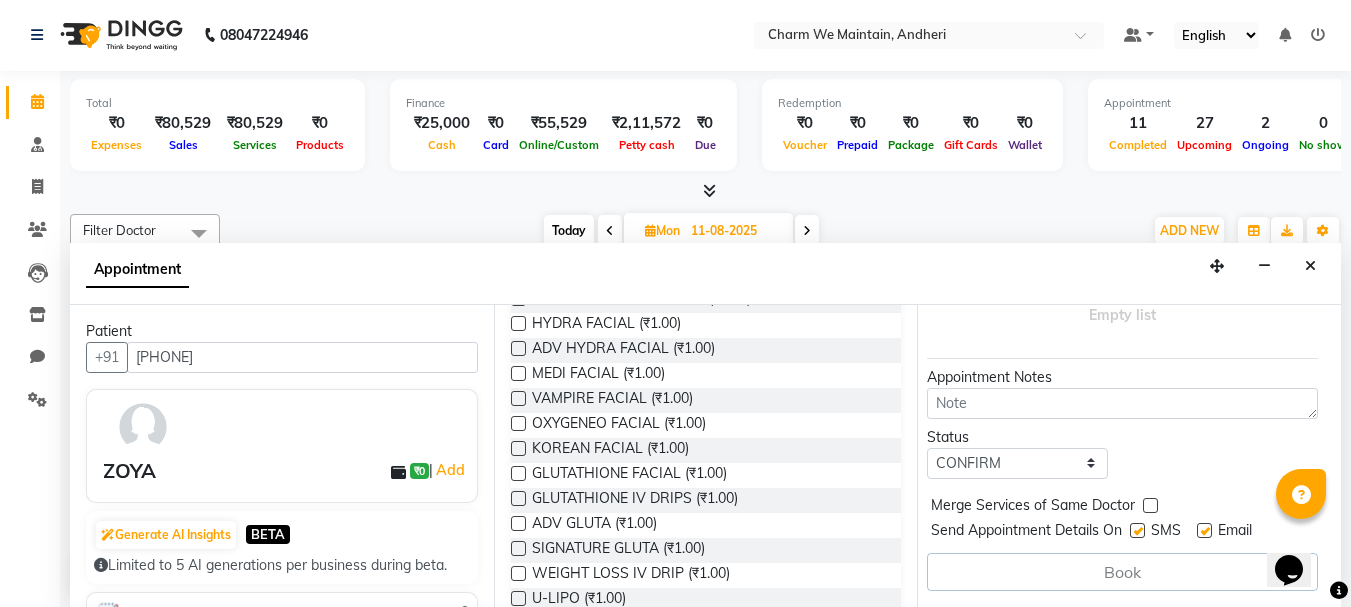 click on "Book" at bounding box center (1122, 572) 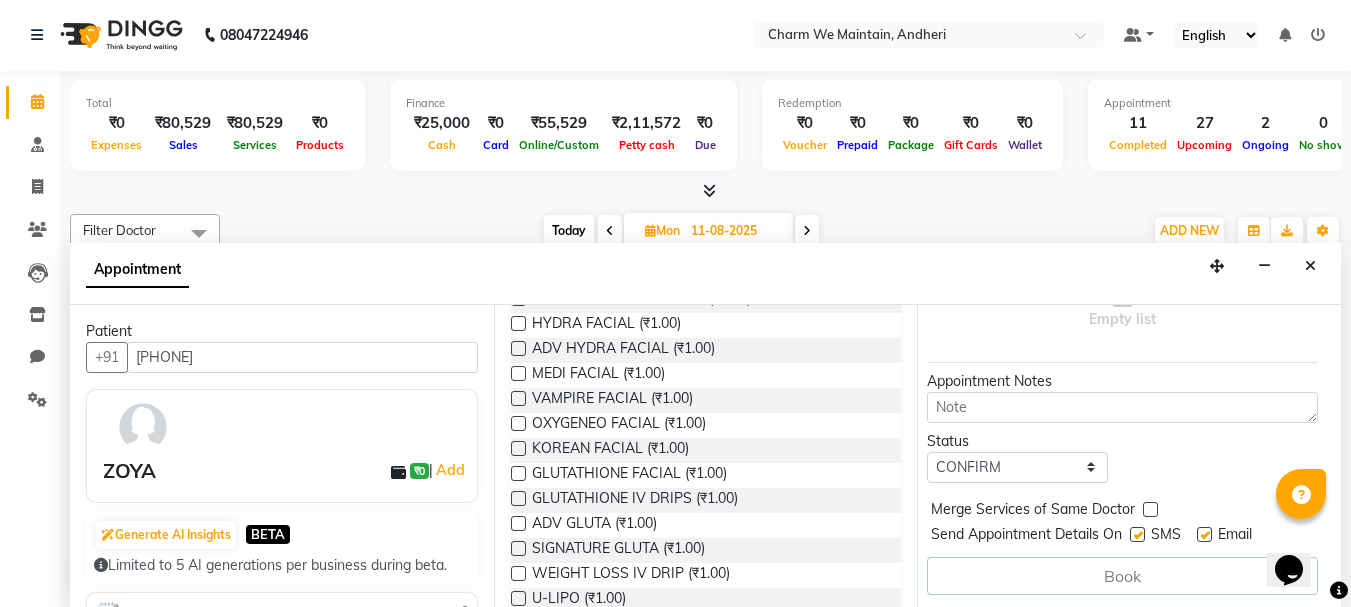 scroll, scrollTop: 220, scrollLeft: 26, axis: both 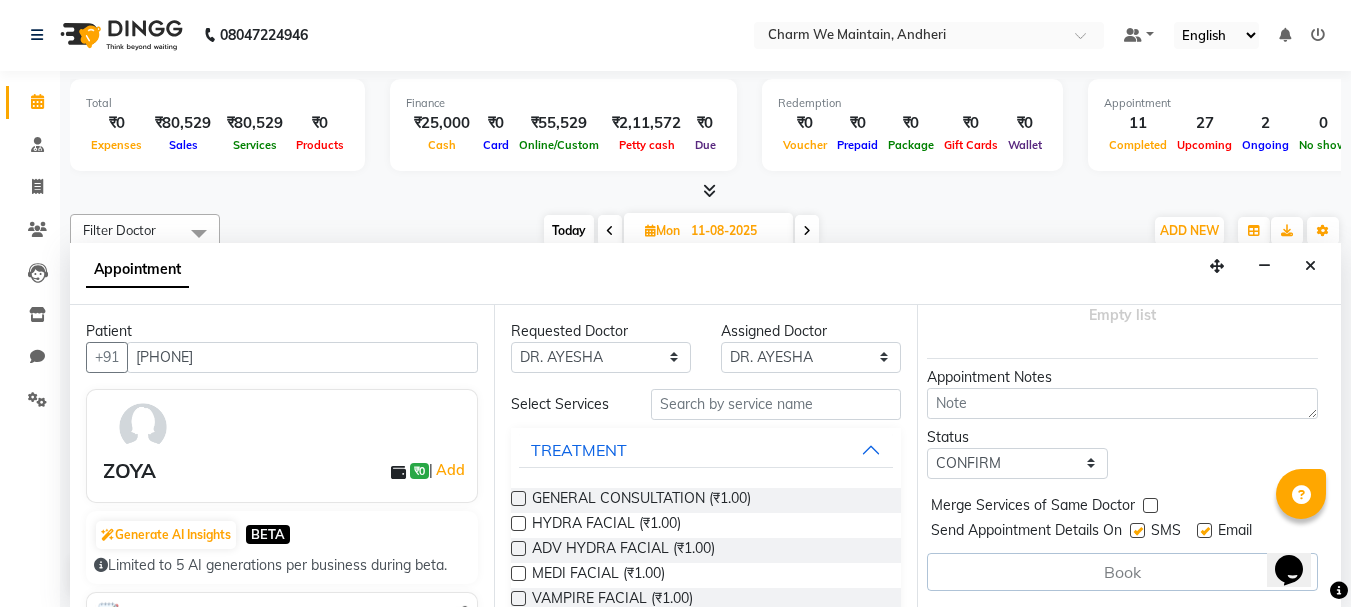 drag, startPoint x: 755, startPoint y: 491, endPoint x: 794, endPoint y: 492, distance: 39.012817 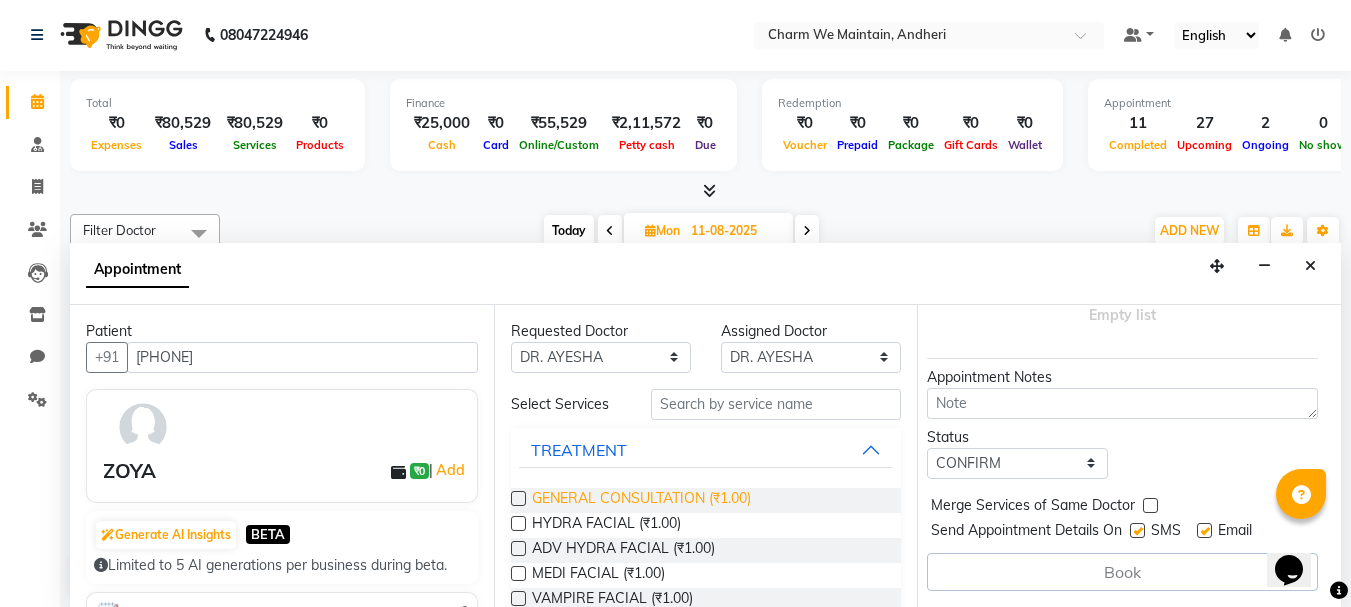 click on "GENERAL CONSULTATION (₹1.00)" at bounding box center [641, 500] 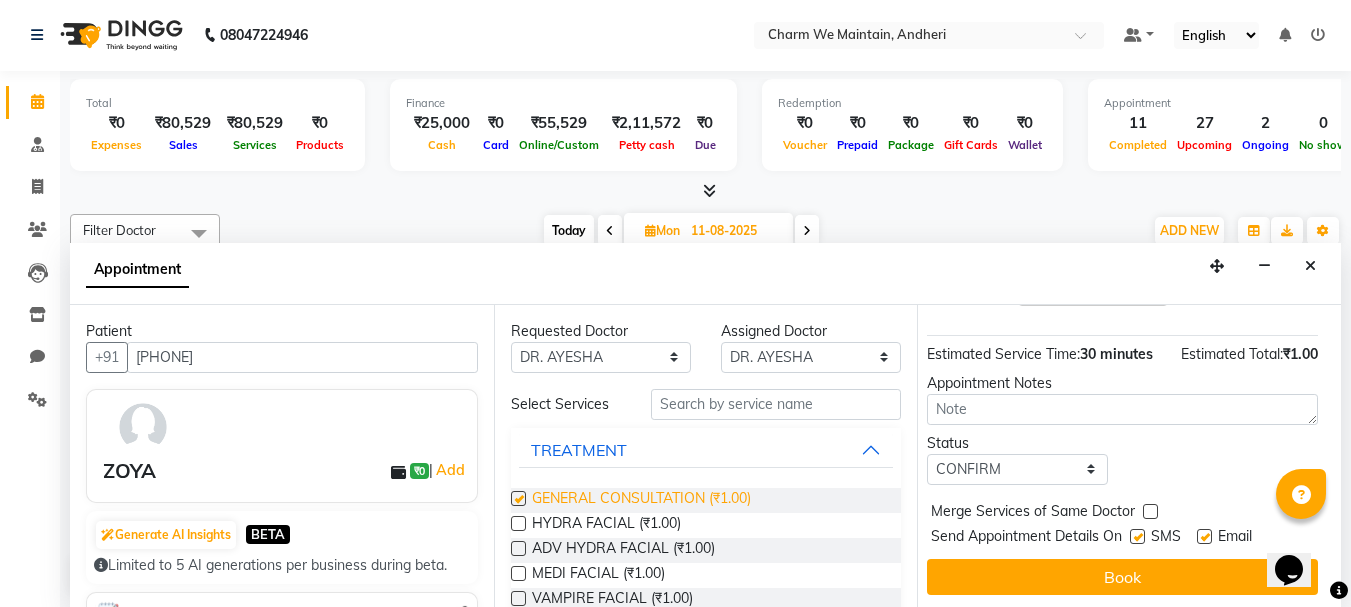 checkbox on "false" 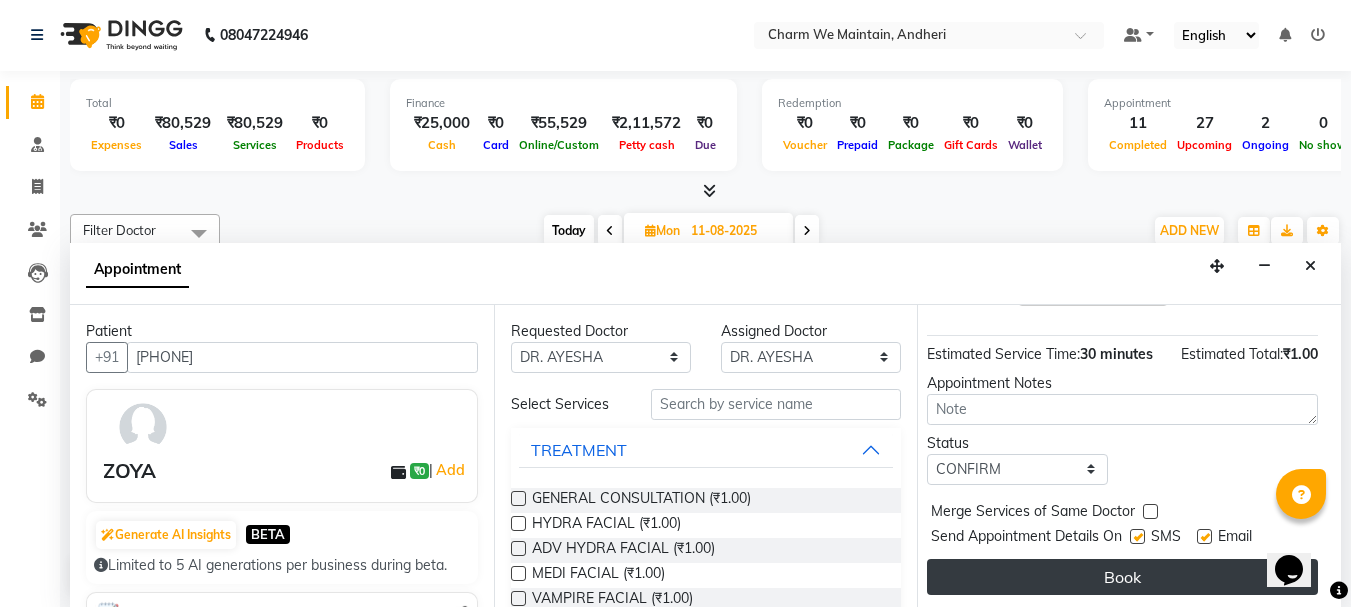 scroll, scrollTop: 260, scrollLeft: 26, axis: both 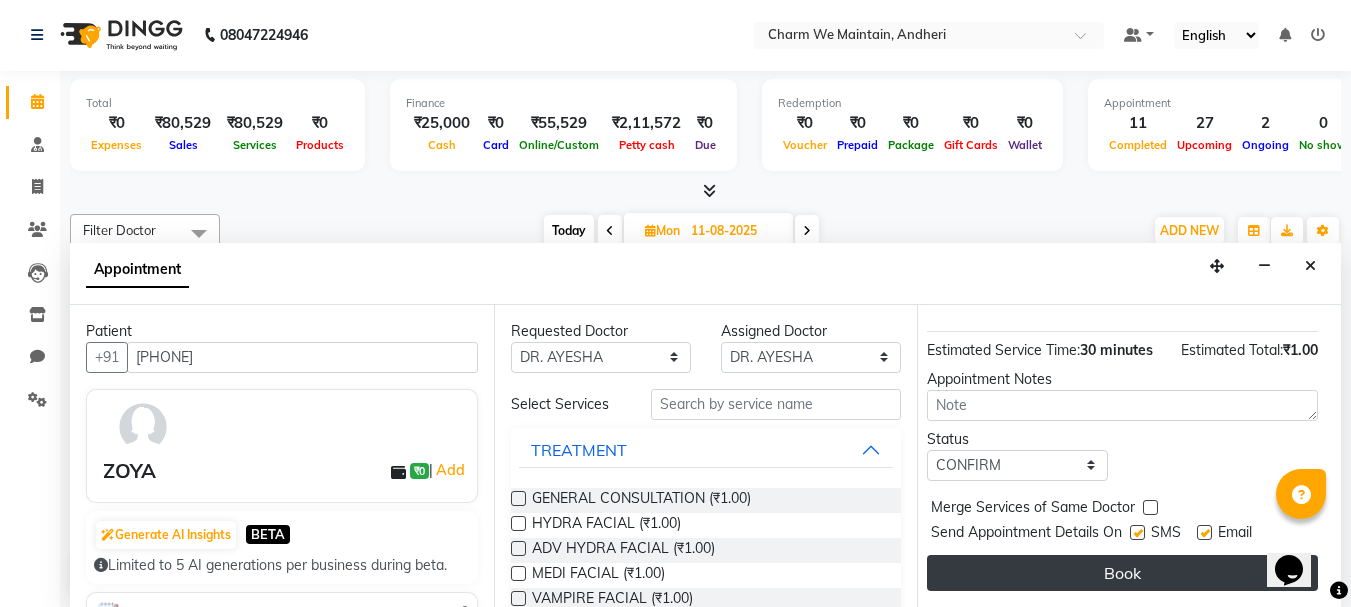 click on "Book" at bounding box center [1122, 573] 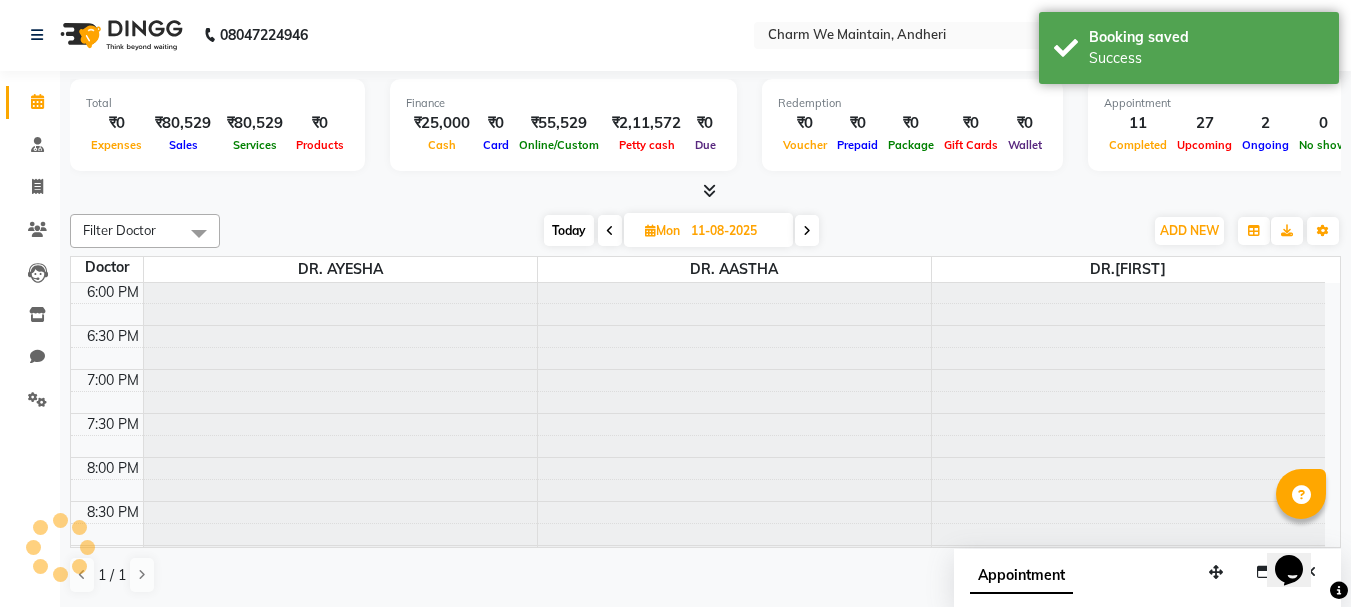 scroll, scrollTop: 0, scrollLeft: 0, axis: both 